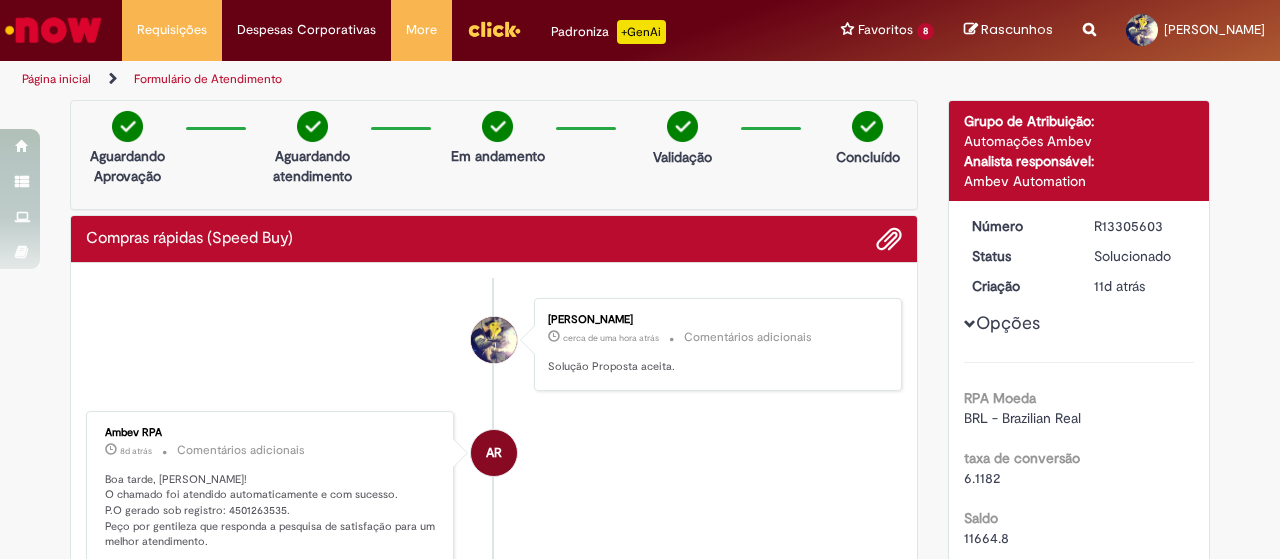 scroll, scrollTop: 0, scrollLeft: 0, axis: both 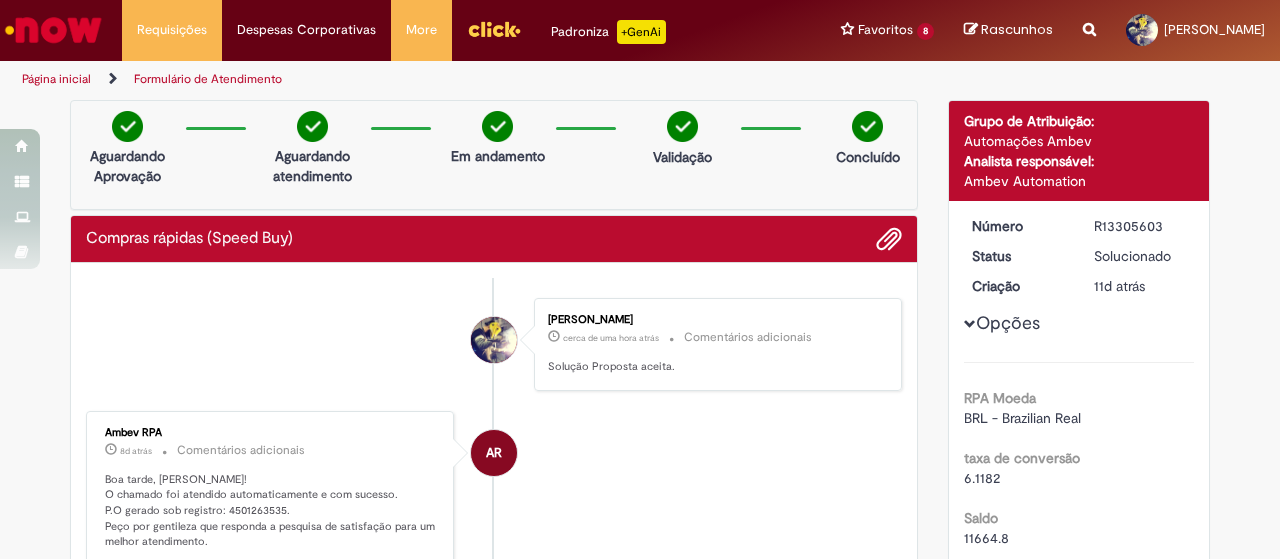 click at bounding box center (53, 30) 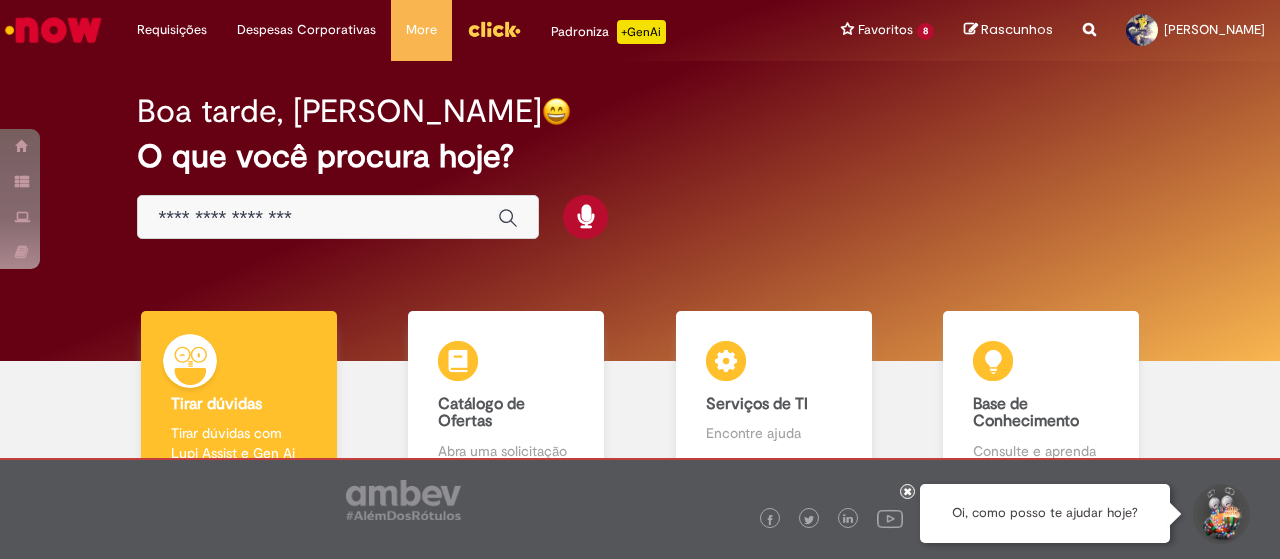 scroll, scrollTop: 0, scrollLeft: 0, axis: both 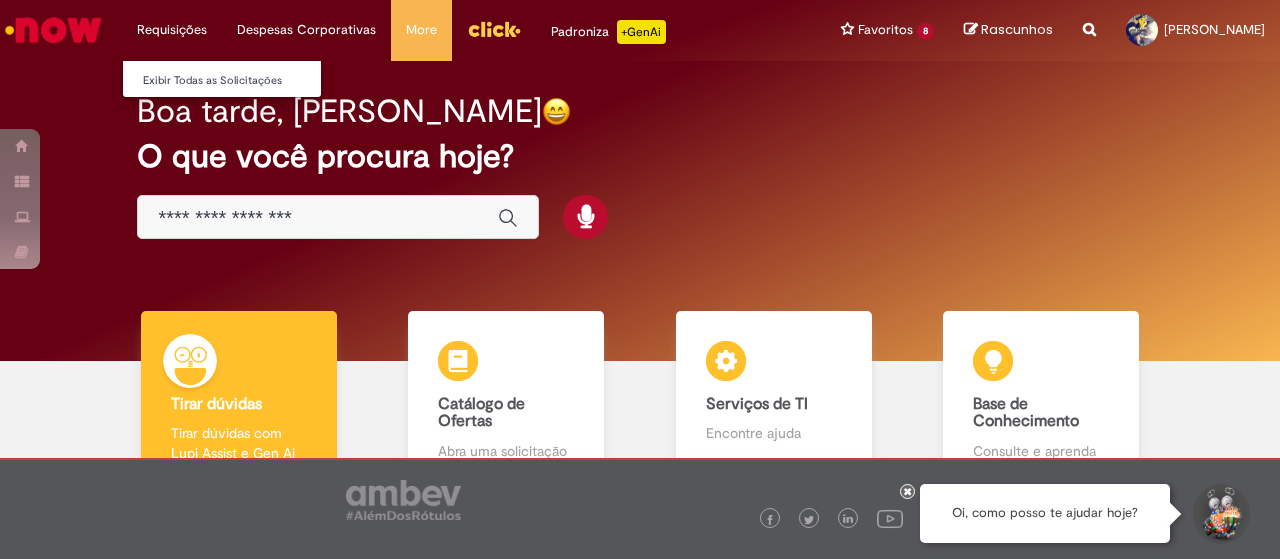 click on "Requisições
Exibir Todas as Solicitações" at bounding box center (172, 30) 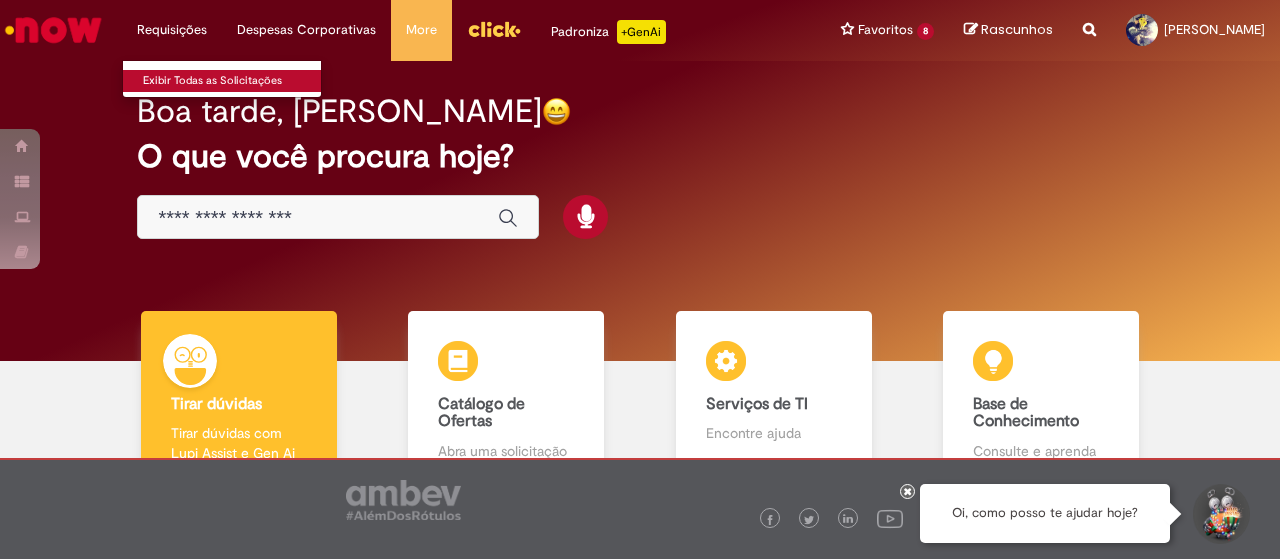 click on "Exibir Todas as Solicitações" at bounding box center (233, 81) 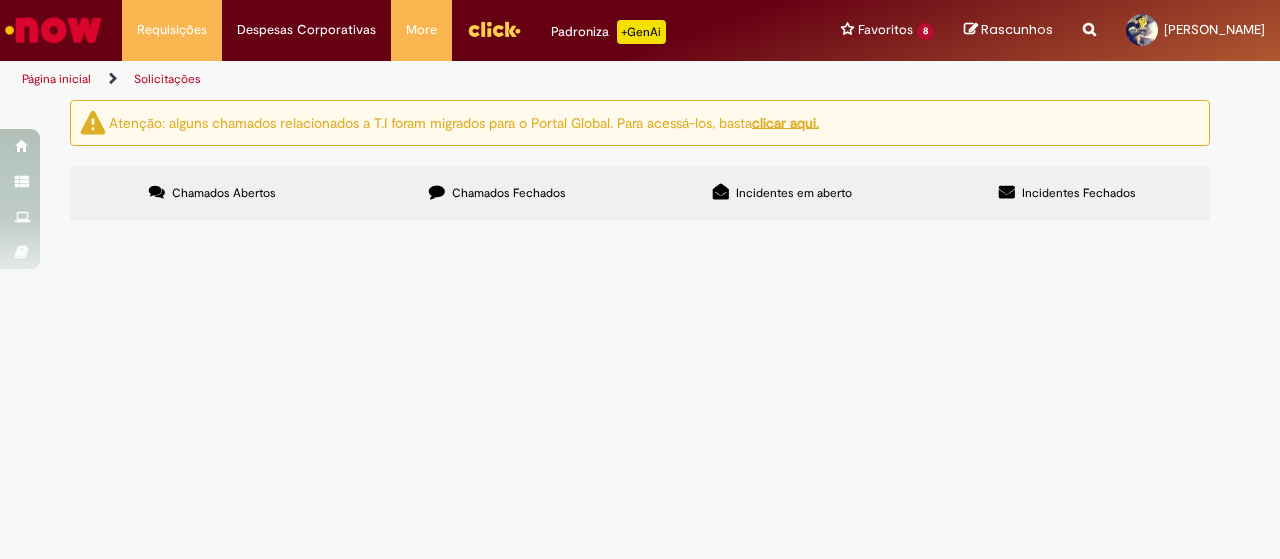 click on "Chamados Fechados" at bounding box center [509, 193] 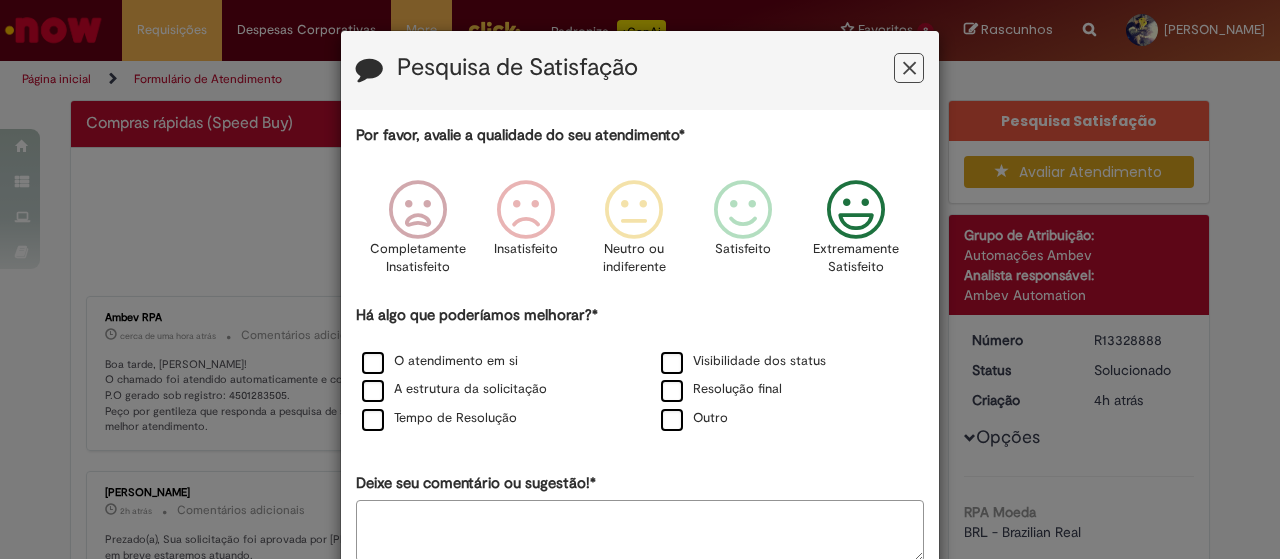 click at bounding box center (856, 210) 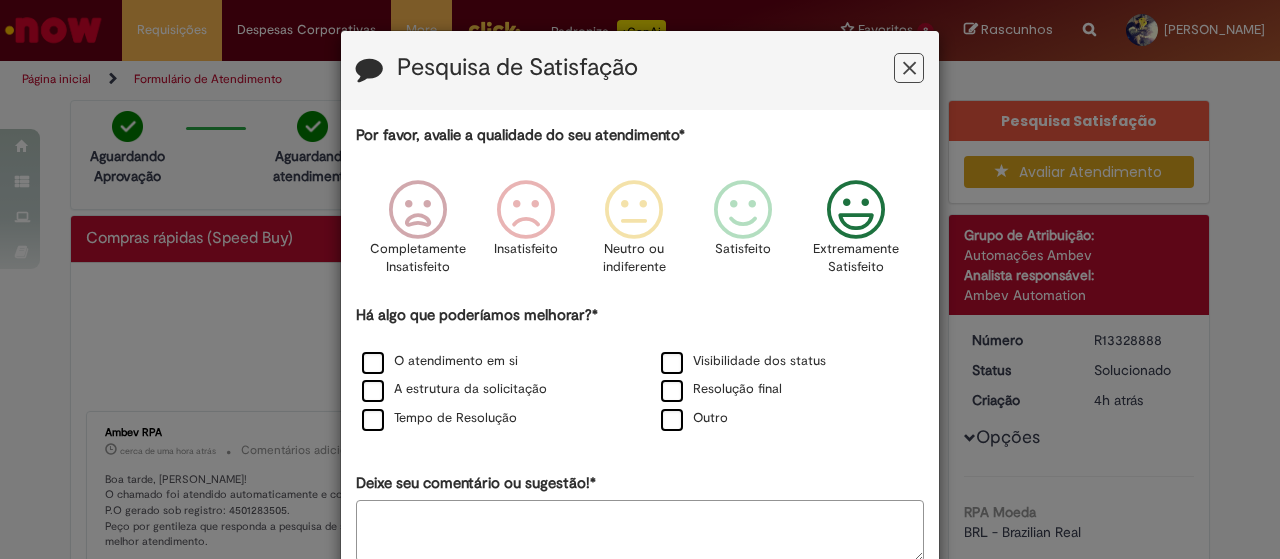 scroll, scrollTop: 112, scrollLeft: 0, axis: vertical 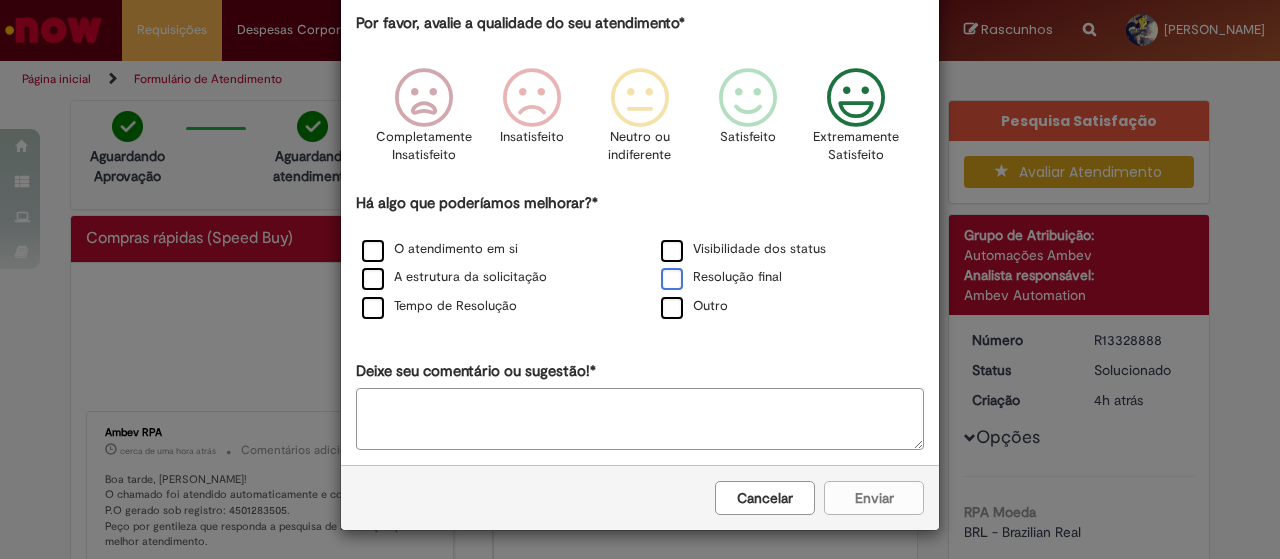 click on "Resolução final" at bounding box center (721, 277) 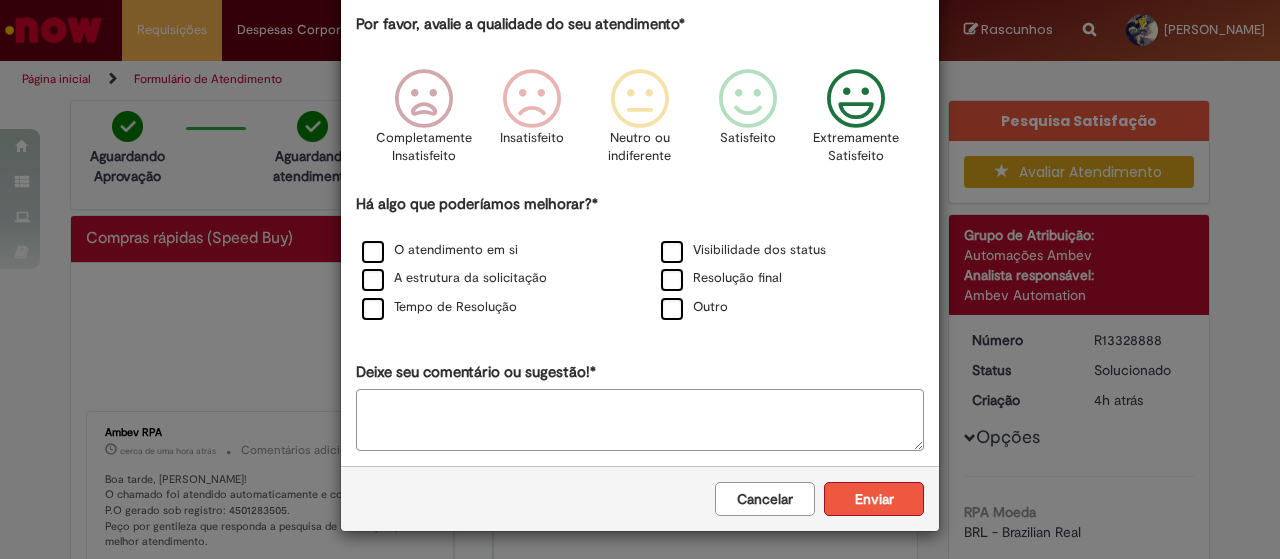 click on "Enviar" at bounding box center [874, 499] 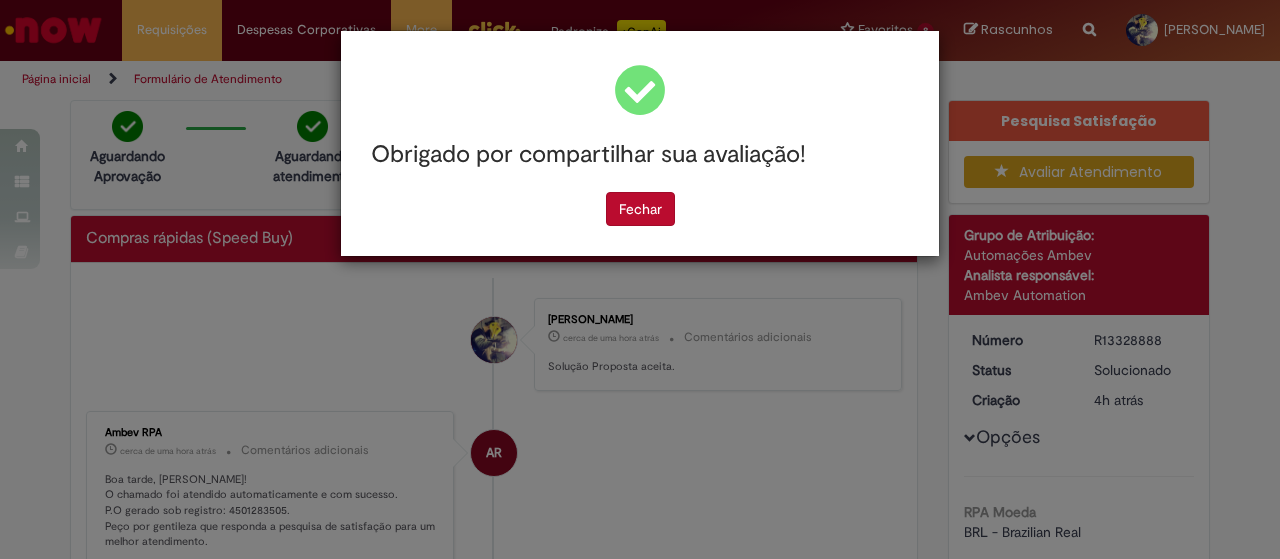 scroll, scrollTop: 0, scrollLeft: 0, axis: both 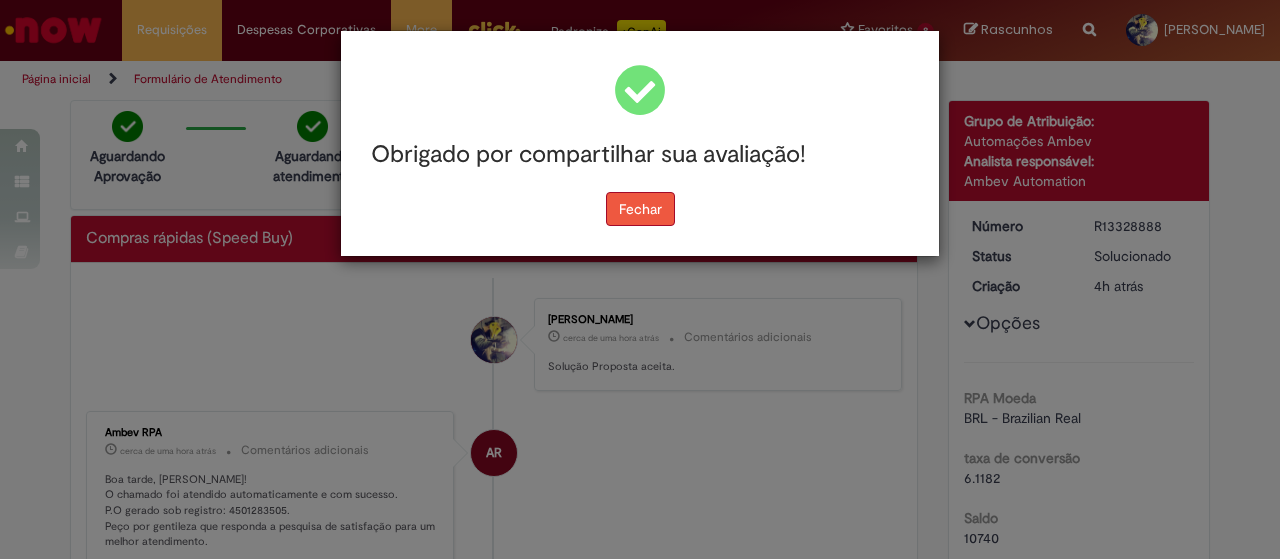 click on "Fechar" at bounding box center (640, 209) 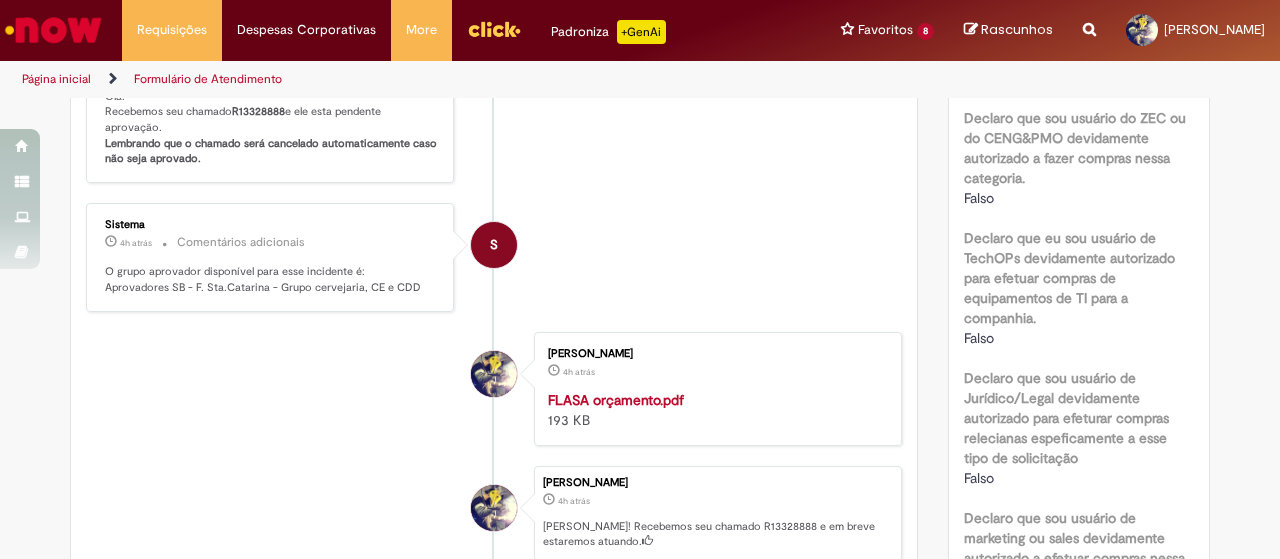 scroll, scrollTop: 1200, scrollLeft: 0, axis: vertical 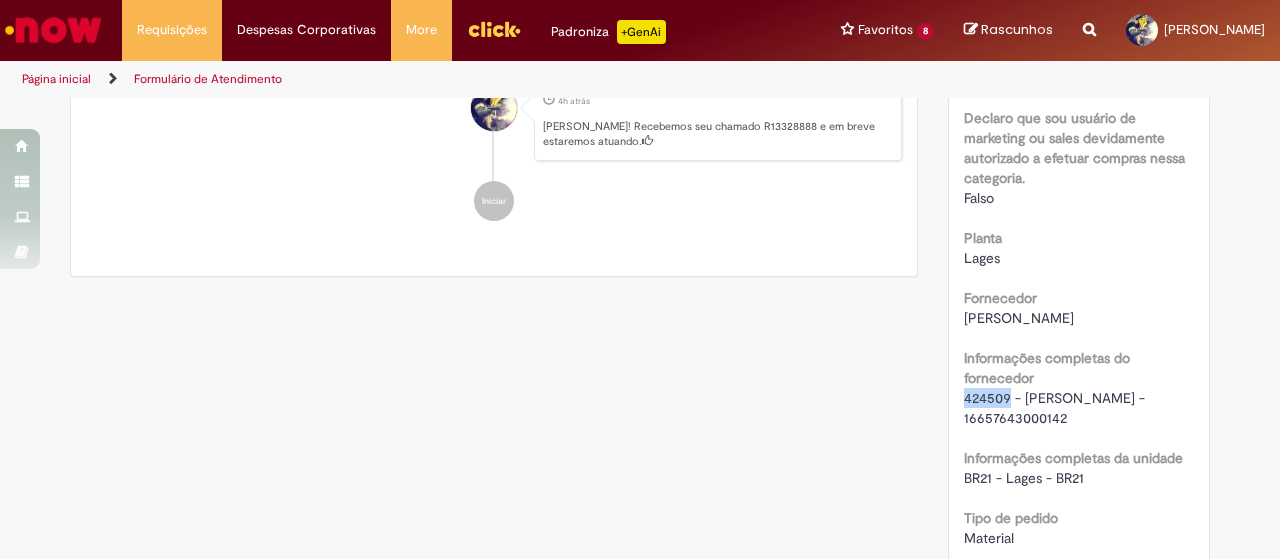 drag, startPoint x: 1001, startPoint y: 400, endPoint x: 959, endPoint y: 399, distance: 42.0119 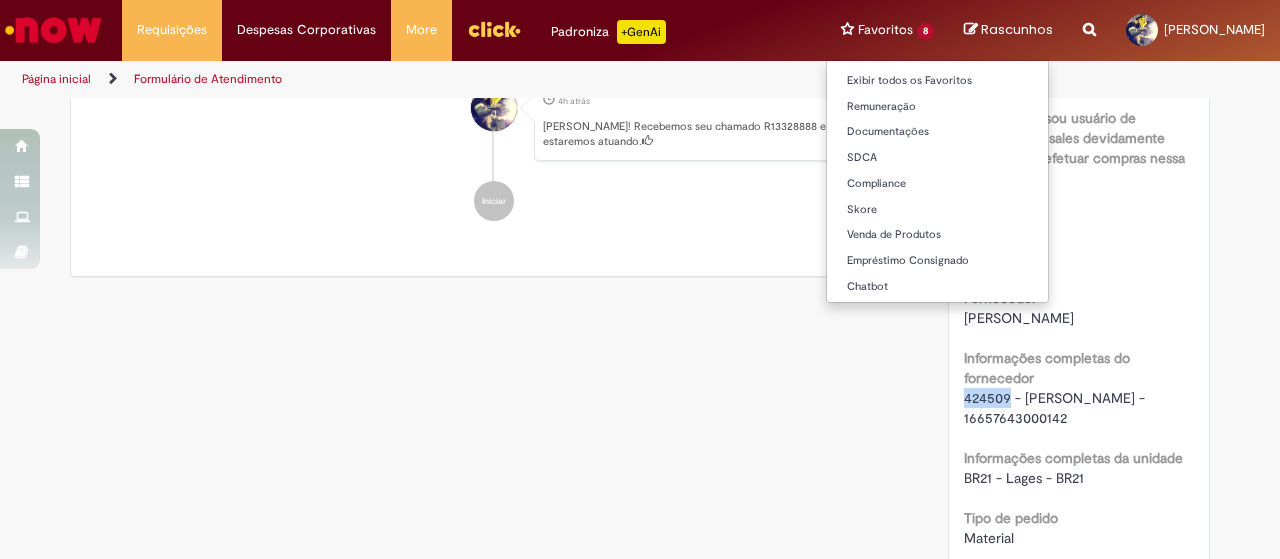 copy on "424509" 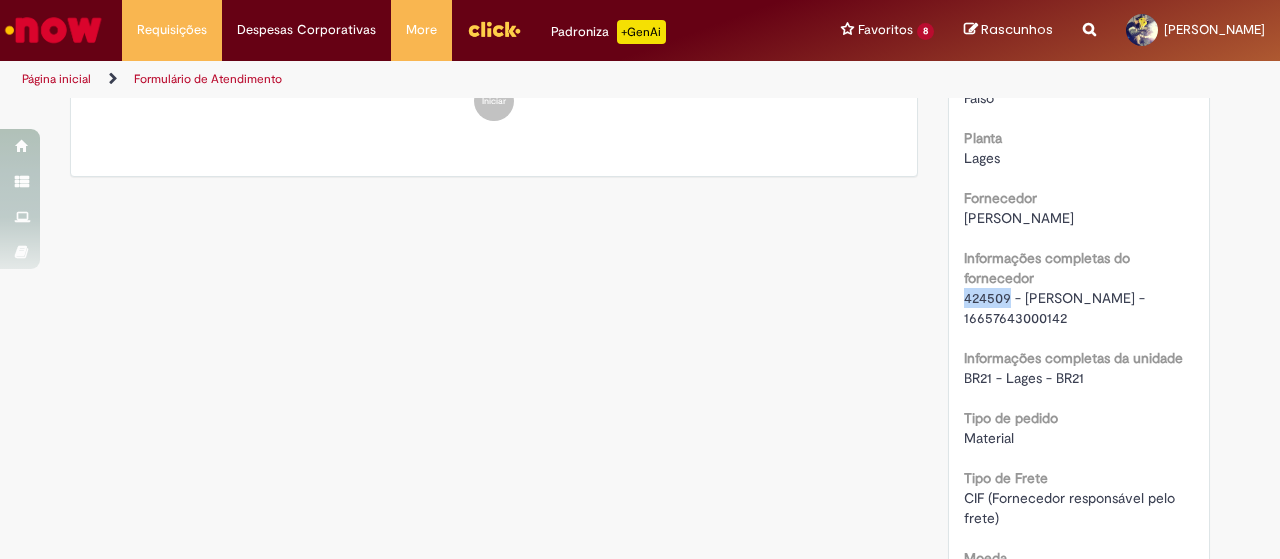 scroll, scrollTop: 1600, scrollLeft: 0, axis: vertical 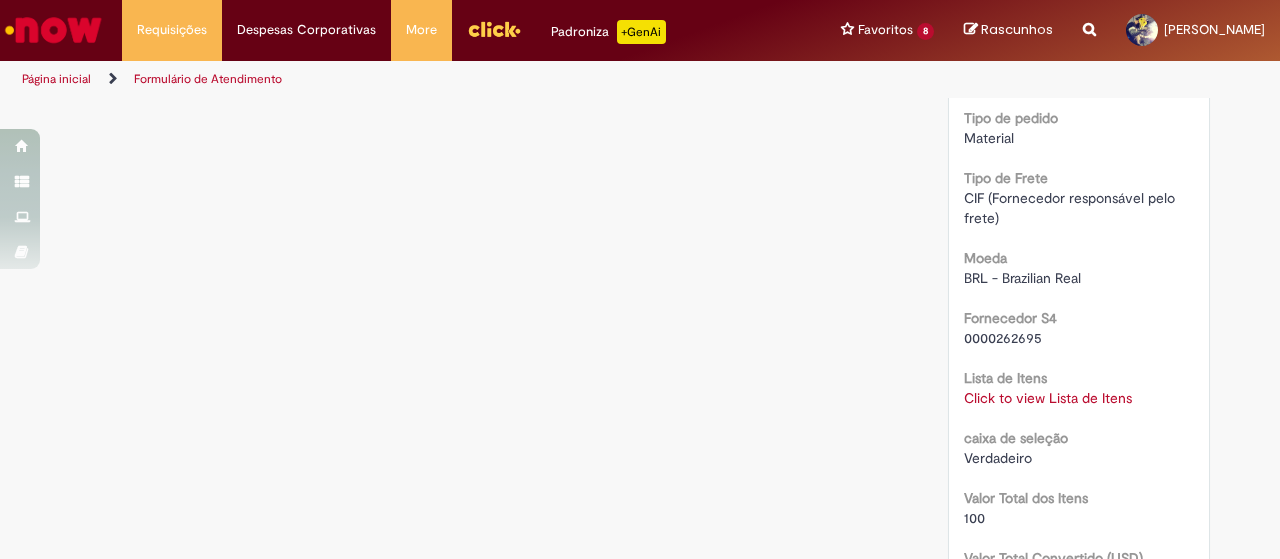 click on "Click to view Lista de Itens" at bounding box center (1048, 398) 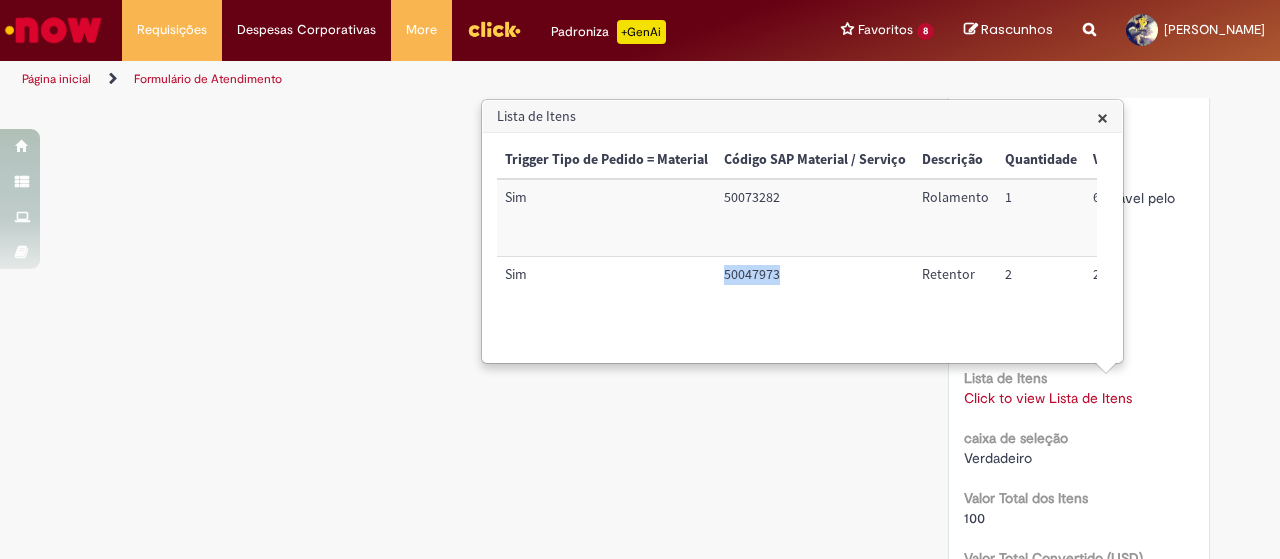 drag, startPoint x: 781, startPoint y: 279, endPoint x: 724, endPoint y: 276, distance: 57.07889 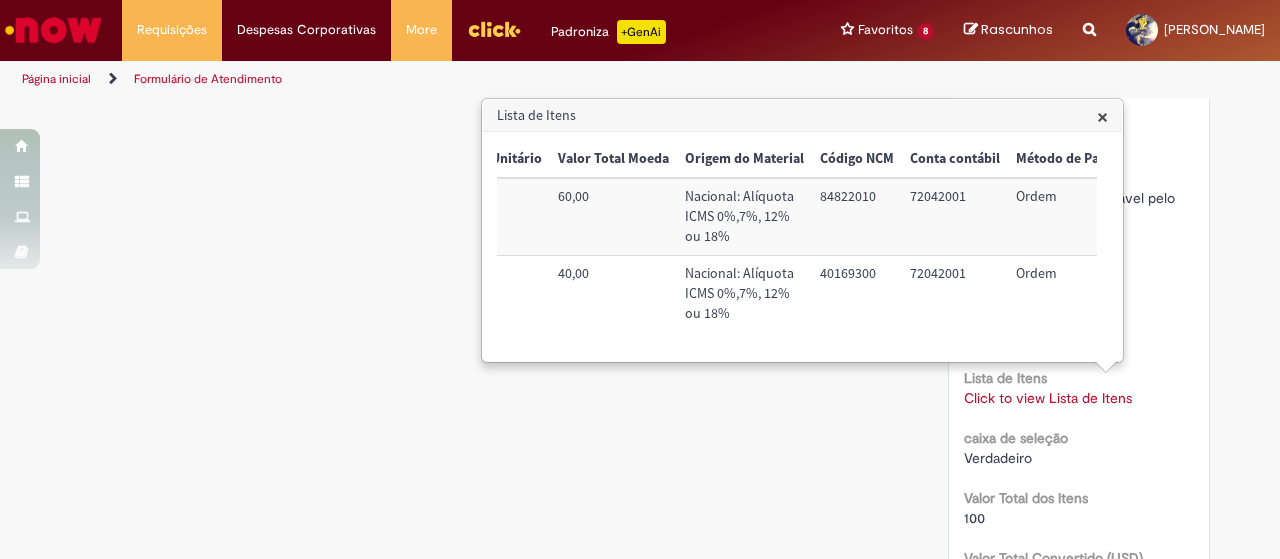 scroll, scrollTop: 0, scrollLeft: 651, axis: horizontal 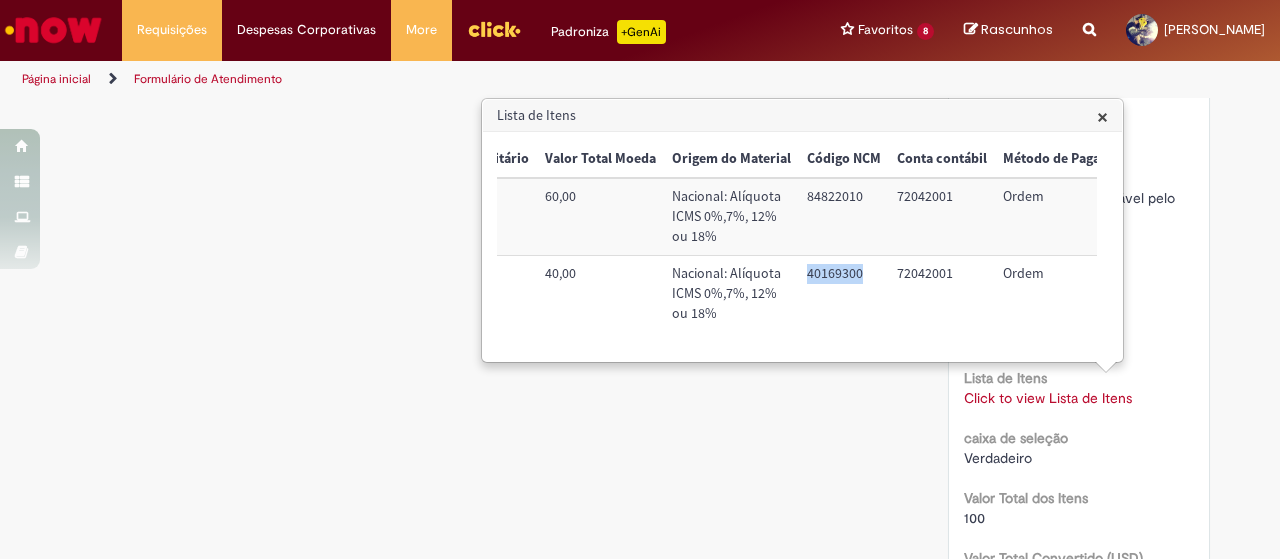 drag, startPoint x: 854, startPoint y: 271, endPoint x: 795, endPoint y: 270, distance: 59.008472 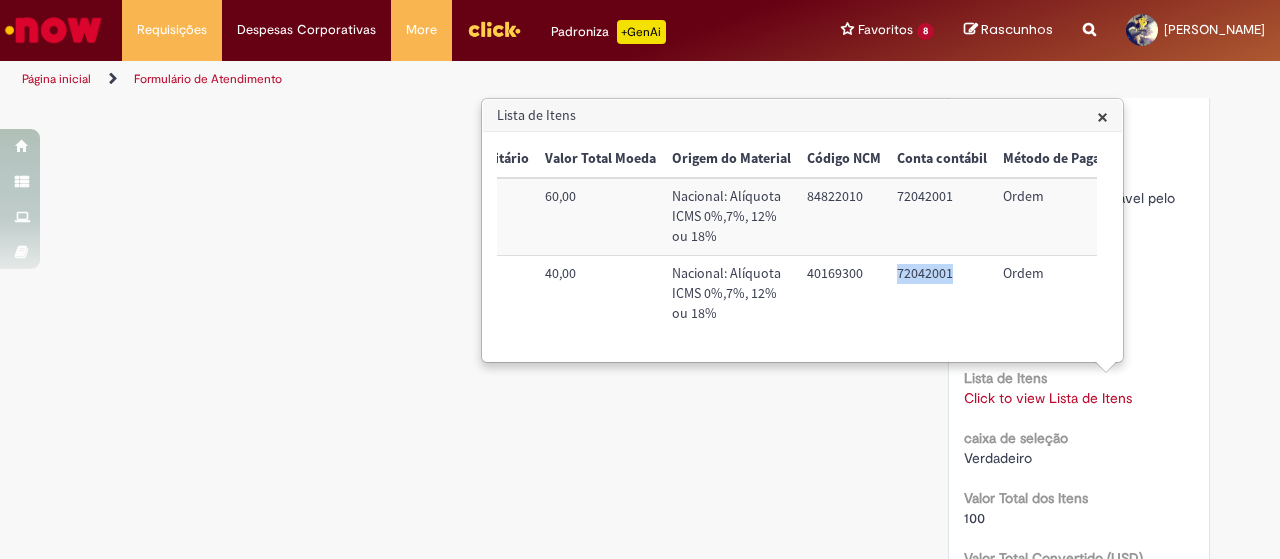 drag, startPoint x: 890, startPoint y: 275, endPoint x: 946, endPoint y: 281, distance: 56.32051 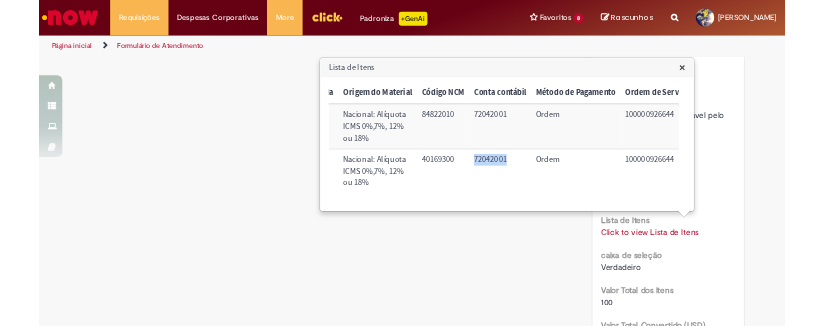 scroll, scrollTop: 0, scrollLeft: 817, axis: horizontal 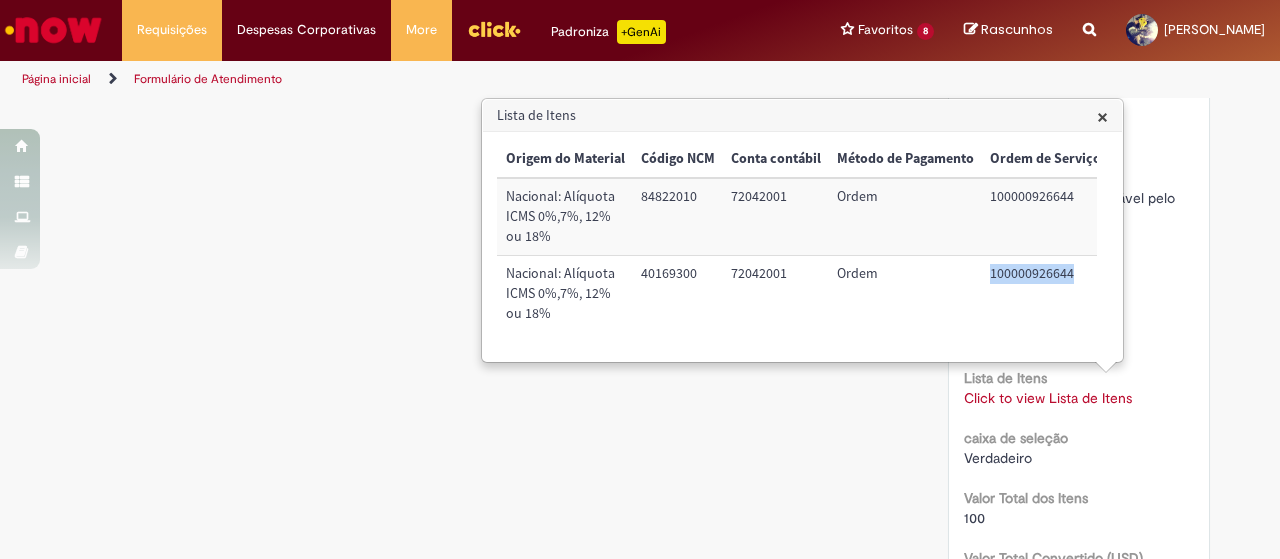 drag, startPoint x: 982, startPoint y: 269, endPoint x: 1062, endPoint y: 261, distance: 80.399 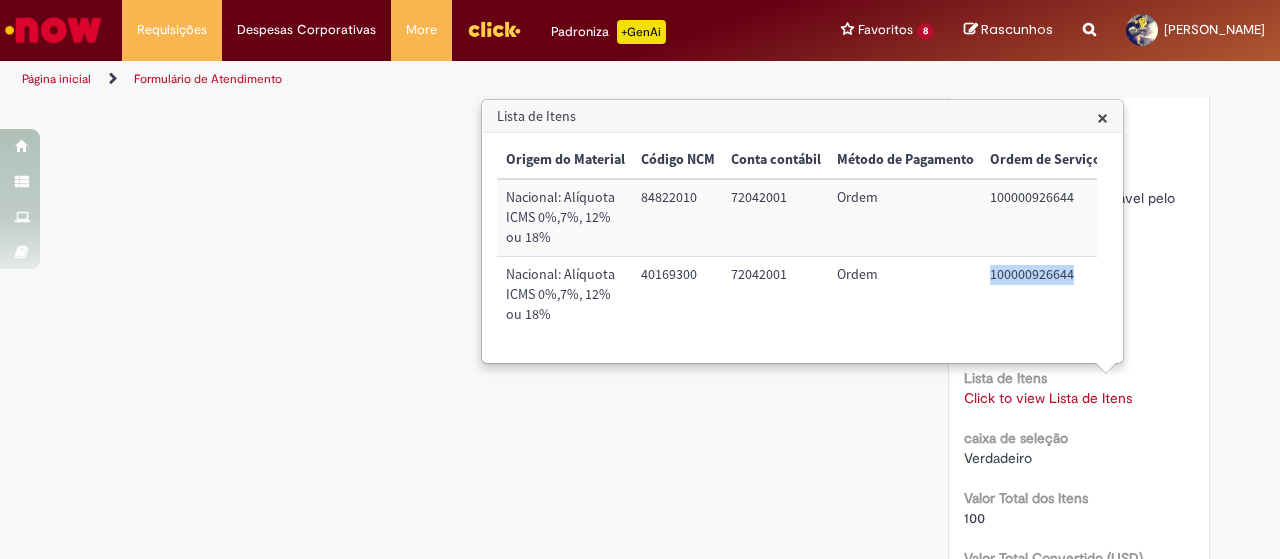 click on "Verificar Código de Barras
Aguardando Aprovação
Aguardando atendimento
Em andamento
Validação
Concluído
Compras rápidas (Speed Buy)
Enviar
William Carvalho Machado Aubin
9m atrás 9 minutos atrás     Comentários adicionais
Pesquisa de Satisfação respondida!" at bounding box center (640, -7) 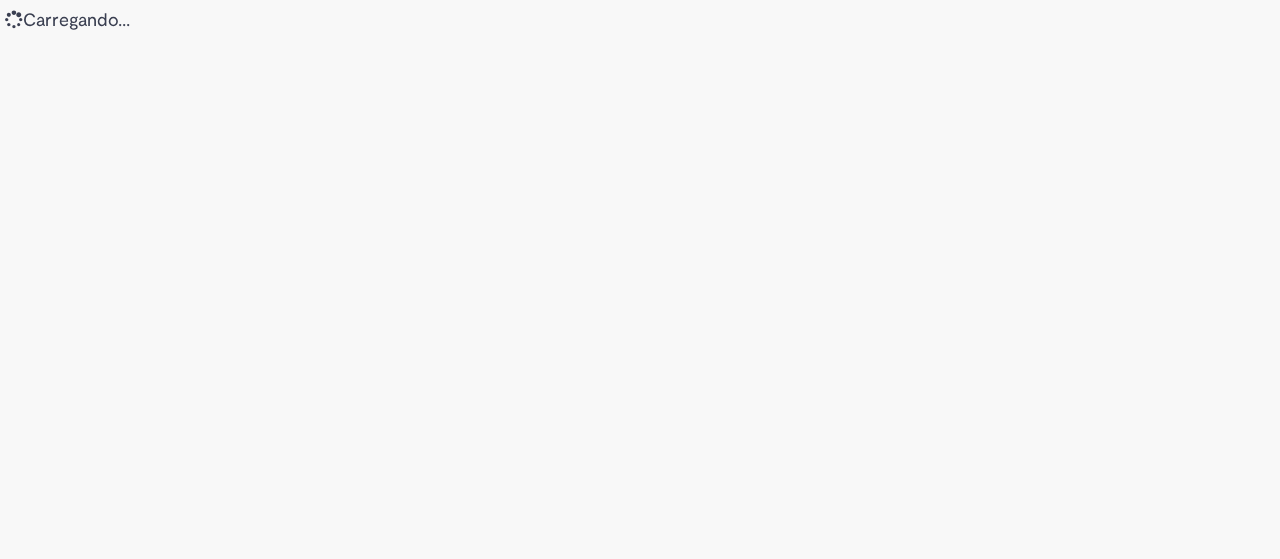 scroll, scrollTop: 0, scrollLeft: 0, axis: both 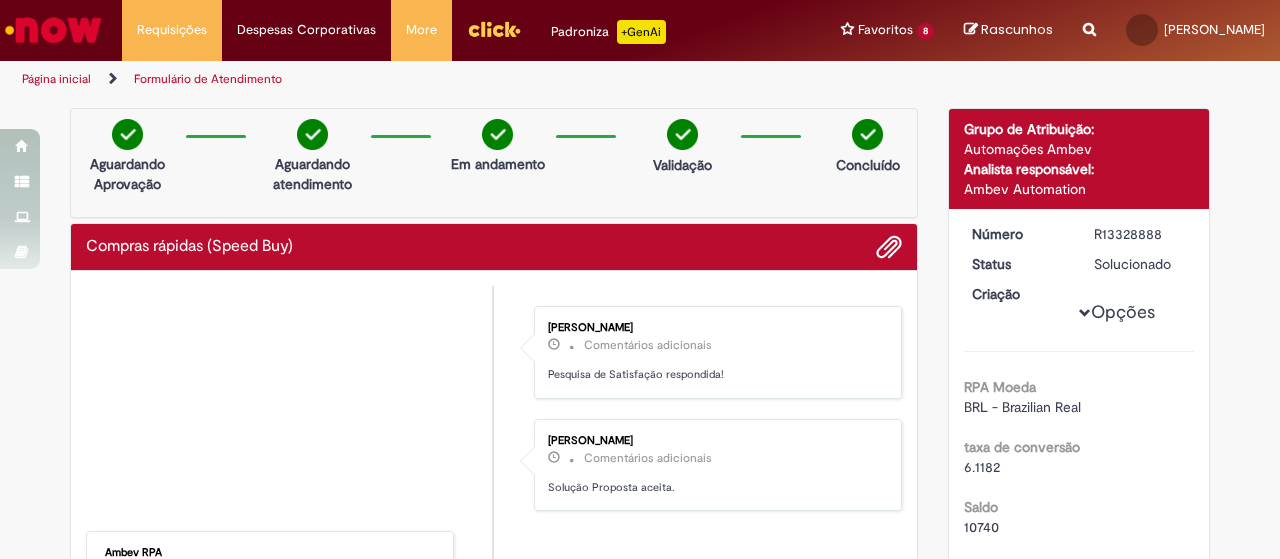 click at bounding box center (53, 30) 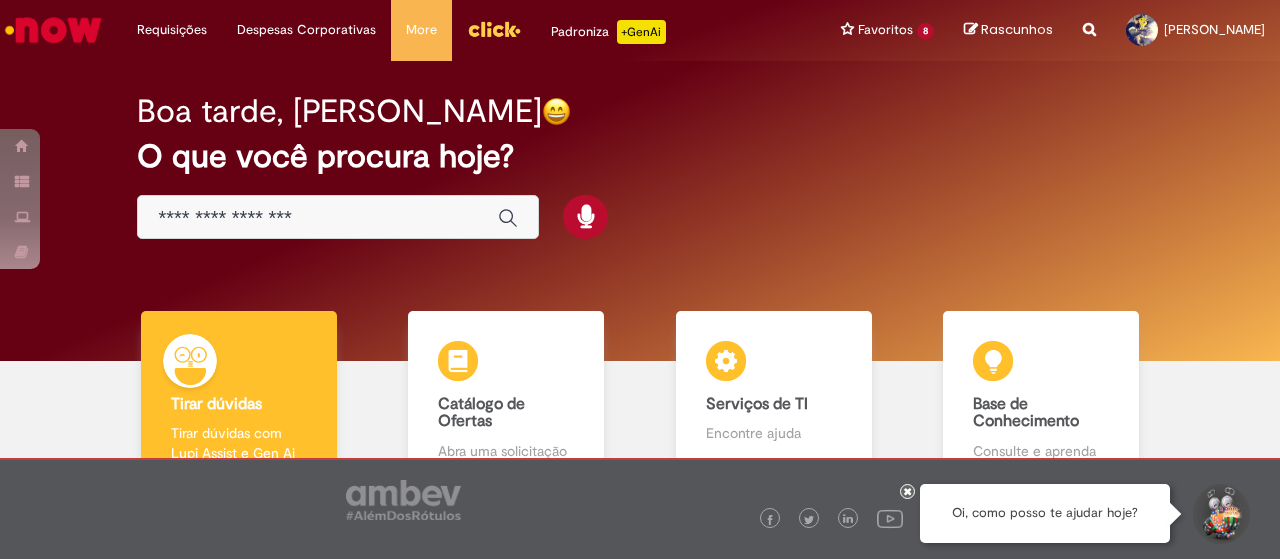 scroll, scrollTop: 0, scrollLeft: 0, axis: both 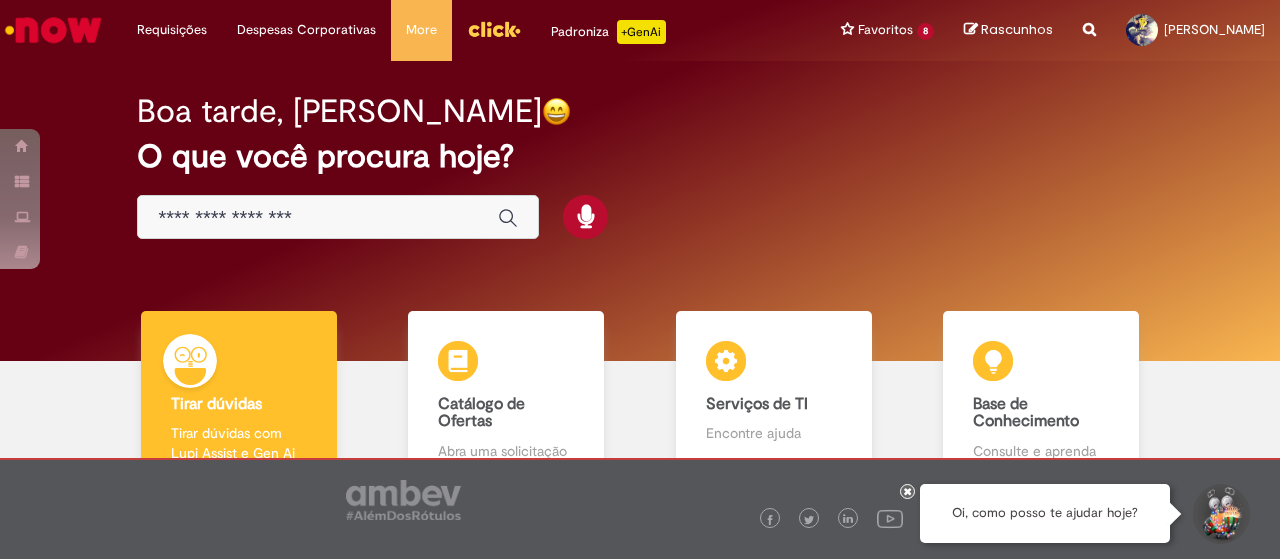 click at bounding box center (318, 218) 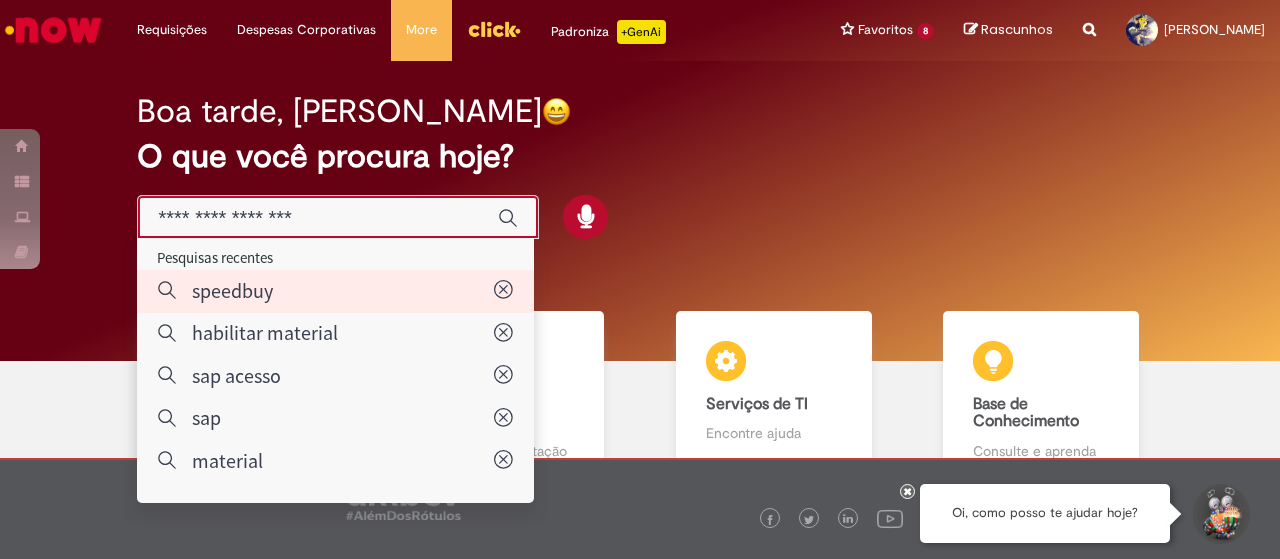 type on "********" 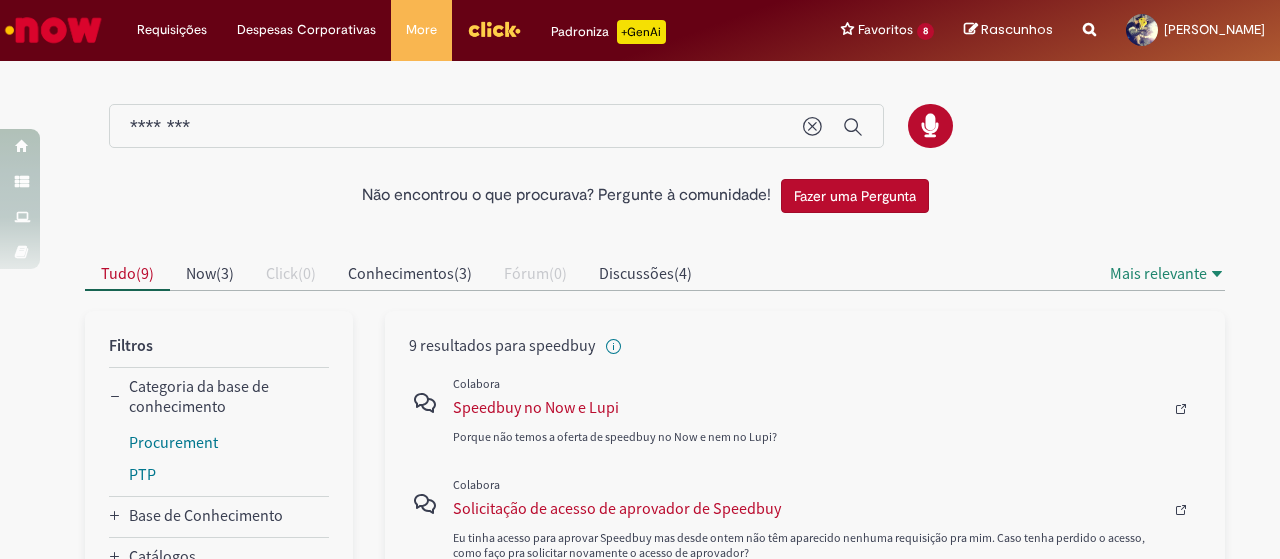 scroll, scrollTop: 200, scrollLeft: 0, axis: vertical 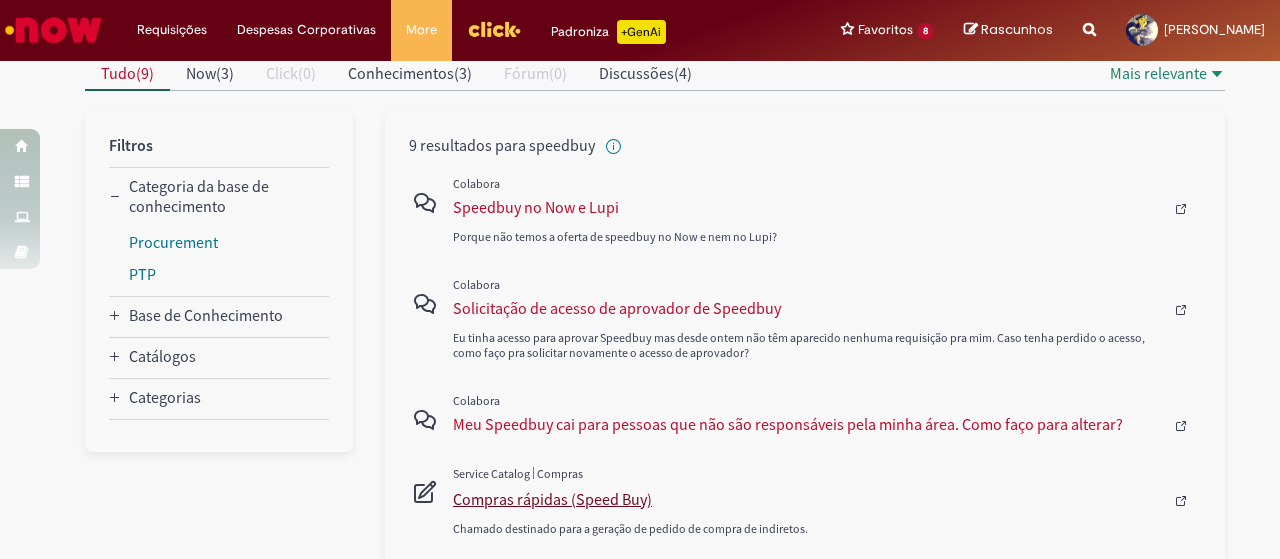 click on "Compras rápidas (Speed Buy)" at bounding box center [808, 499] 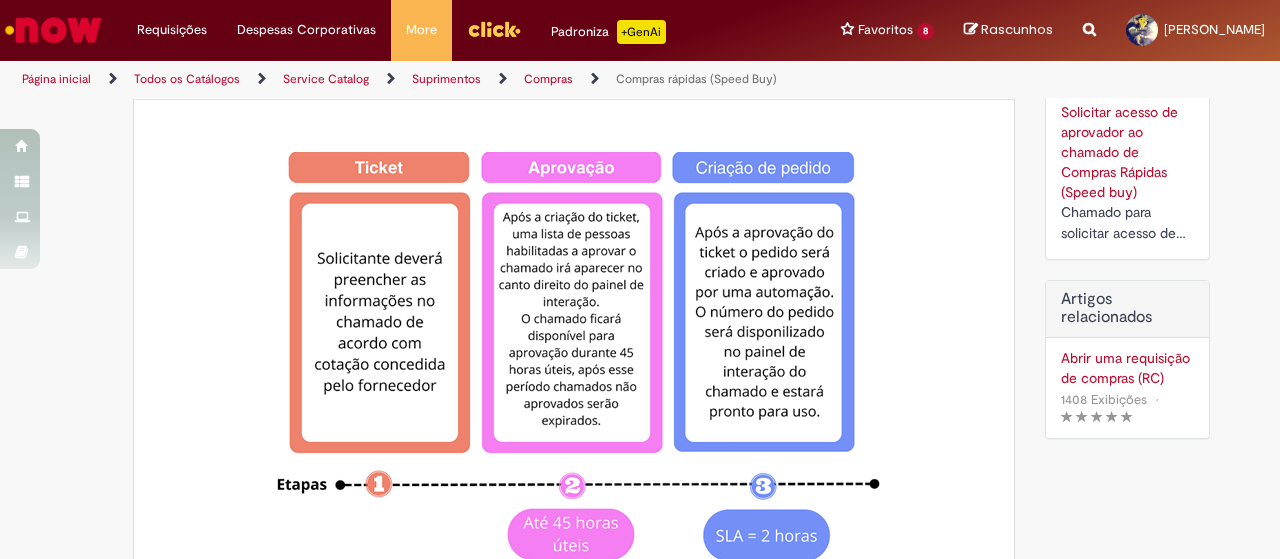 scroll, scrollTop: 0, scrollLeft: 0, axis: both 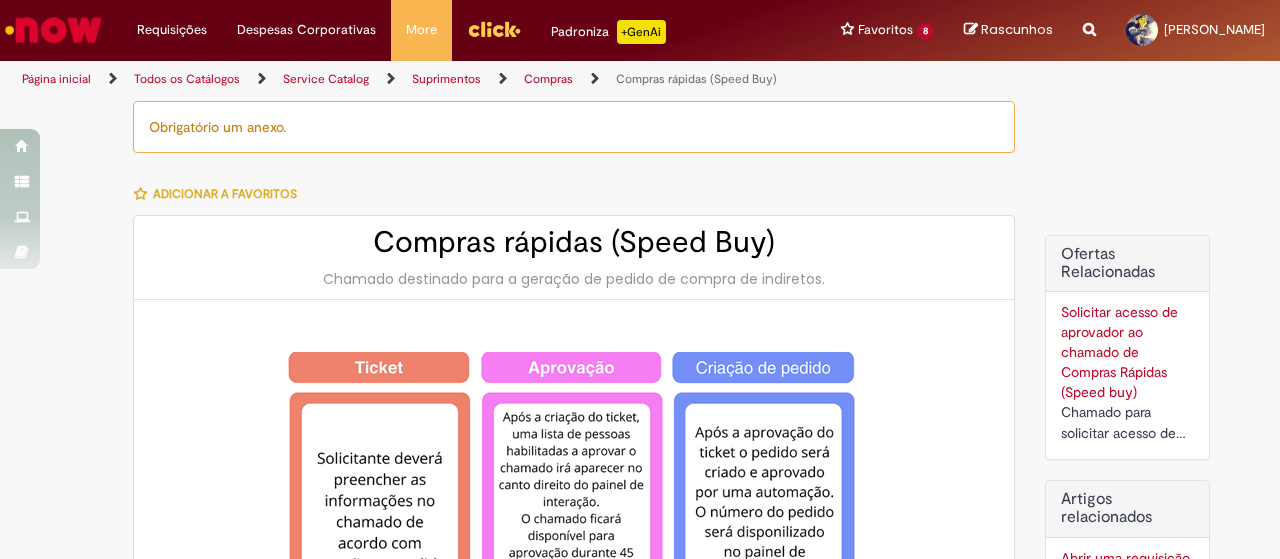type on "********" 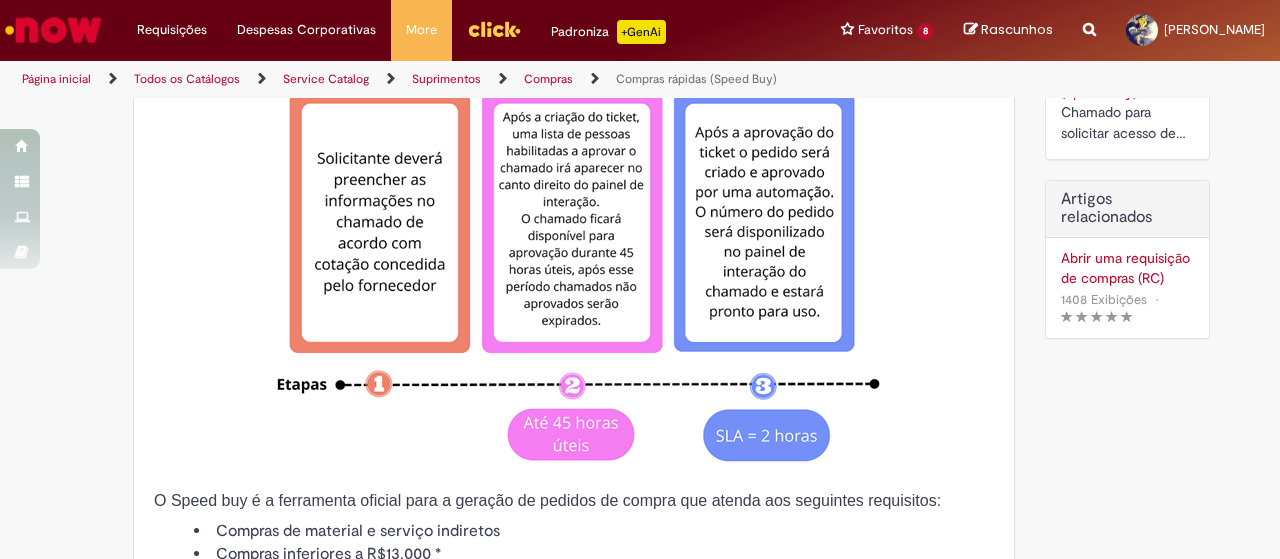type on "**********" 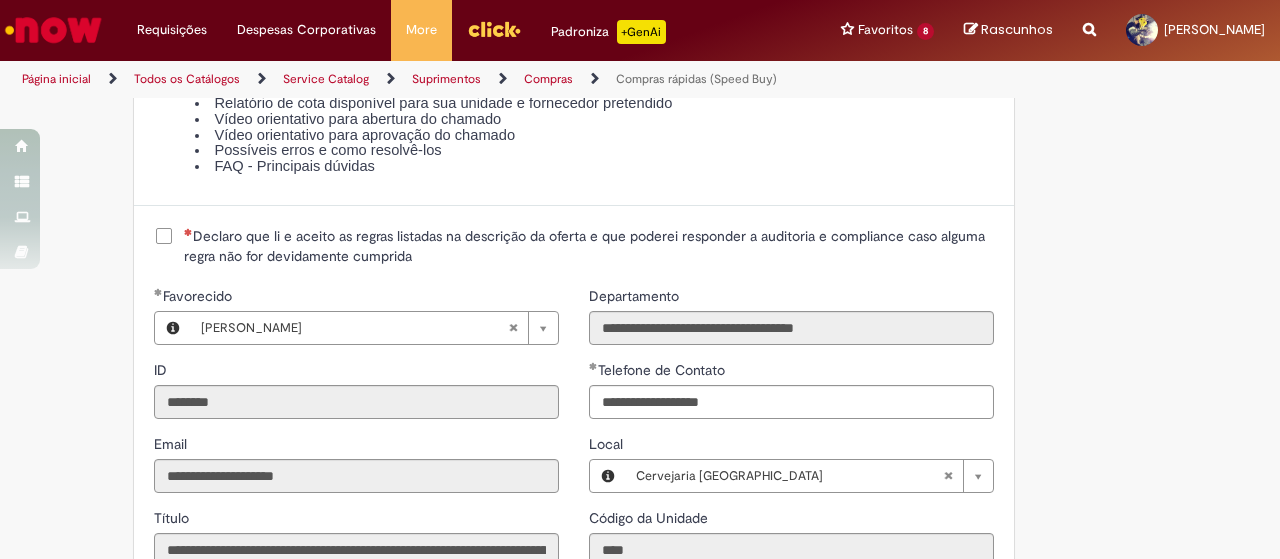 scroll, scrollTop: 2700, scrollLeft: 0, axis: vertical 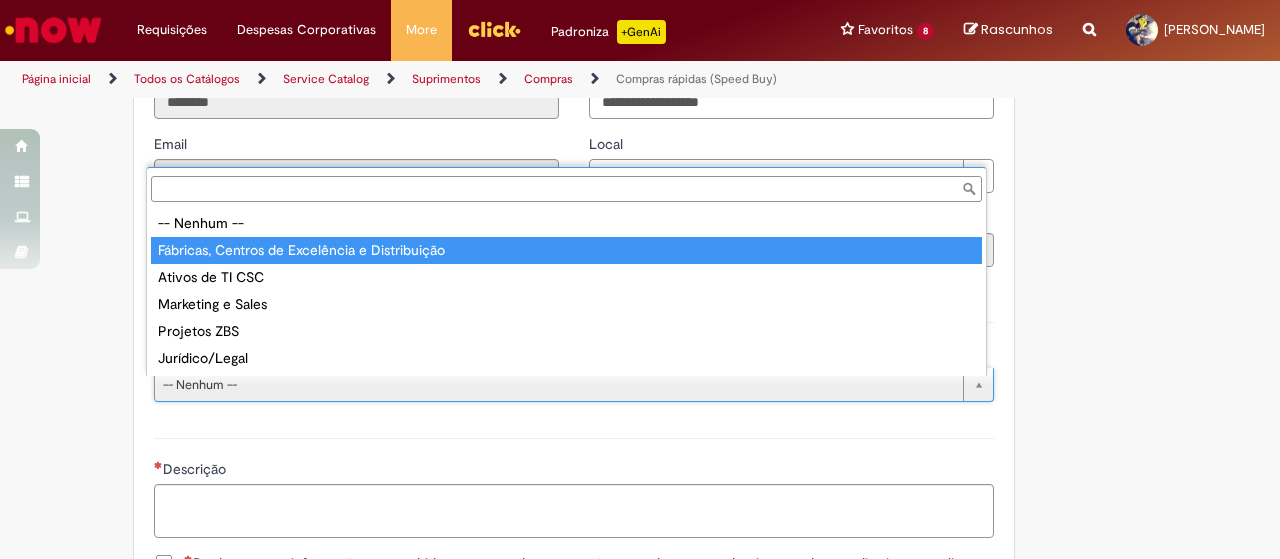 type on "**********" 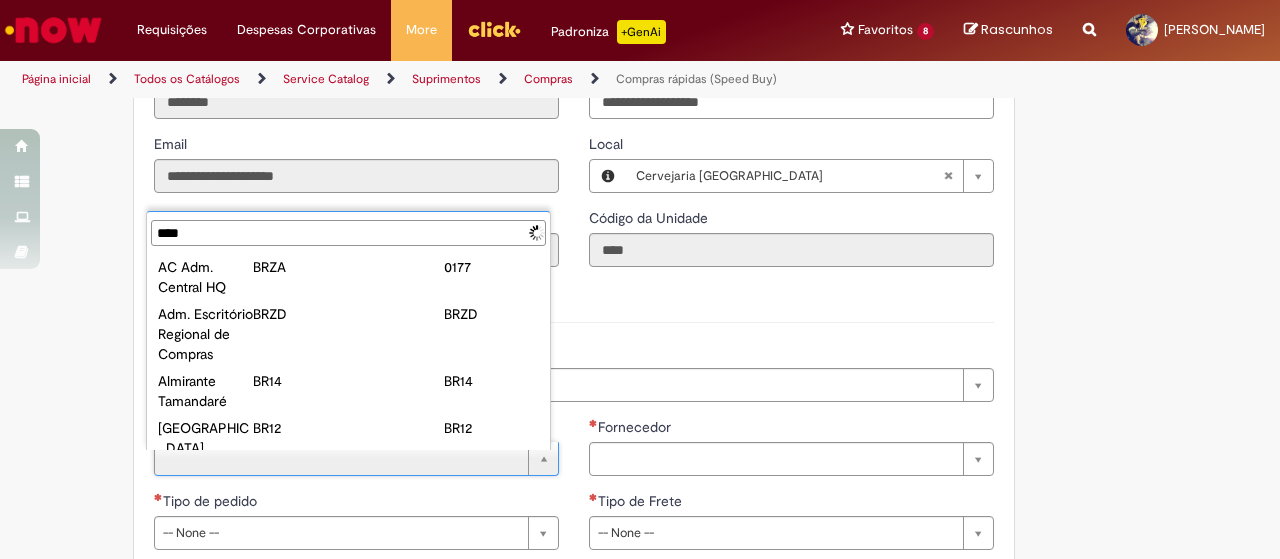 type on "*****" 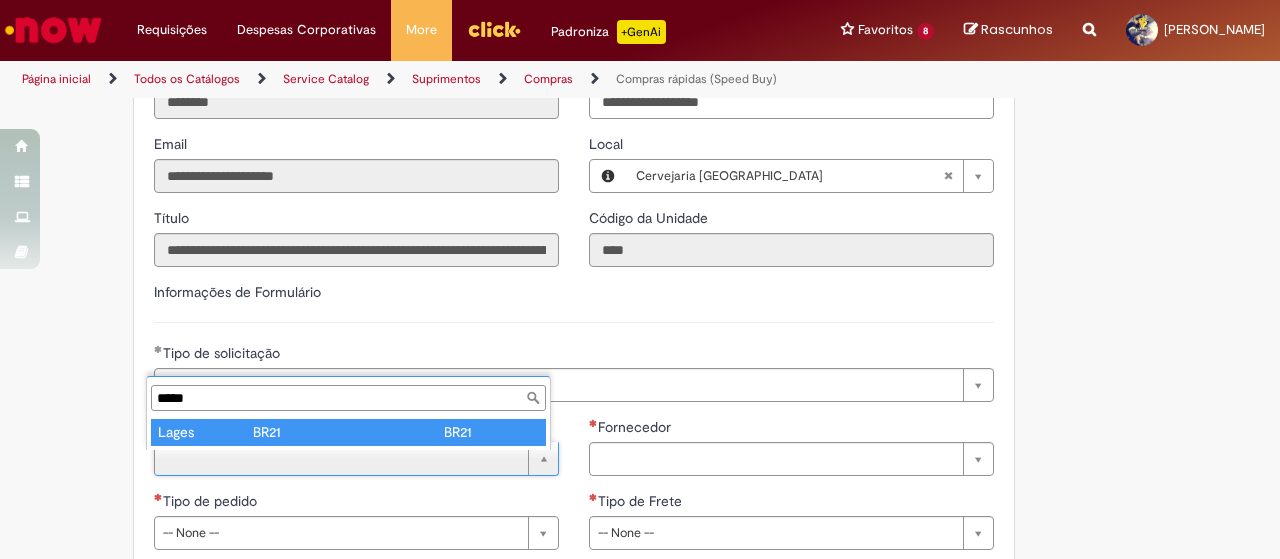 type on "*****" 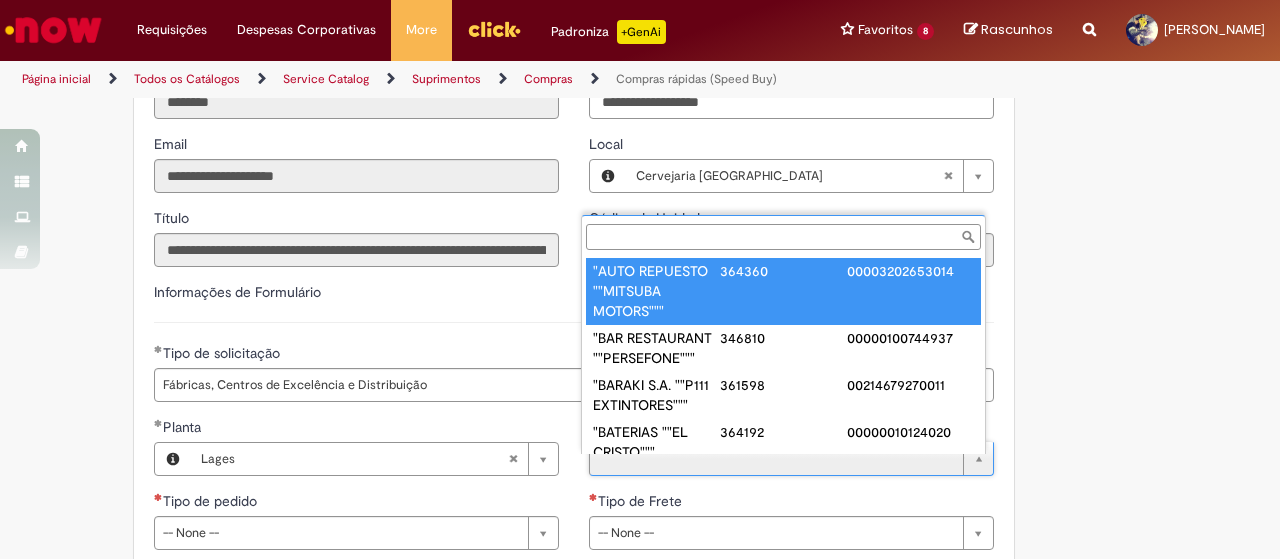 scroll, scrollTop: 8, scrollLeft: 0, axis: vertical 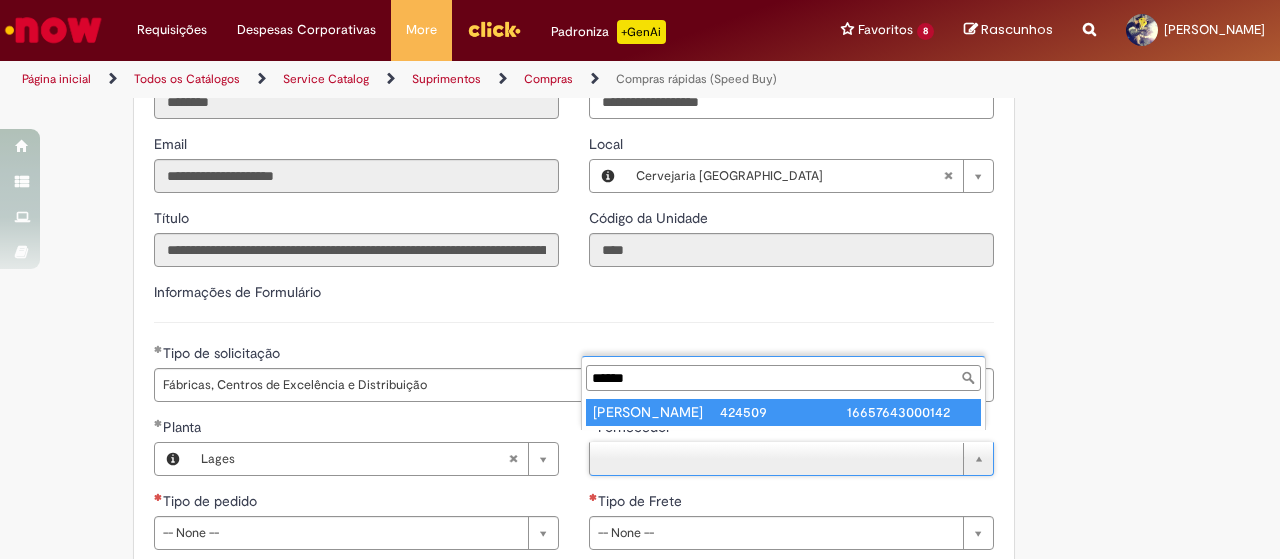 type on "******" 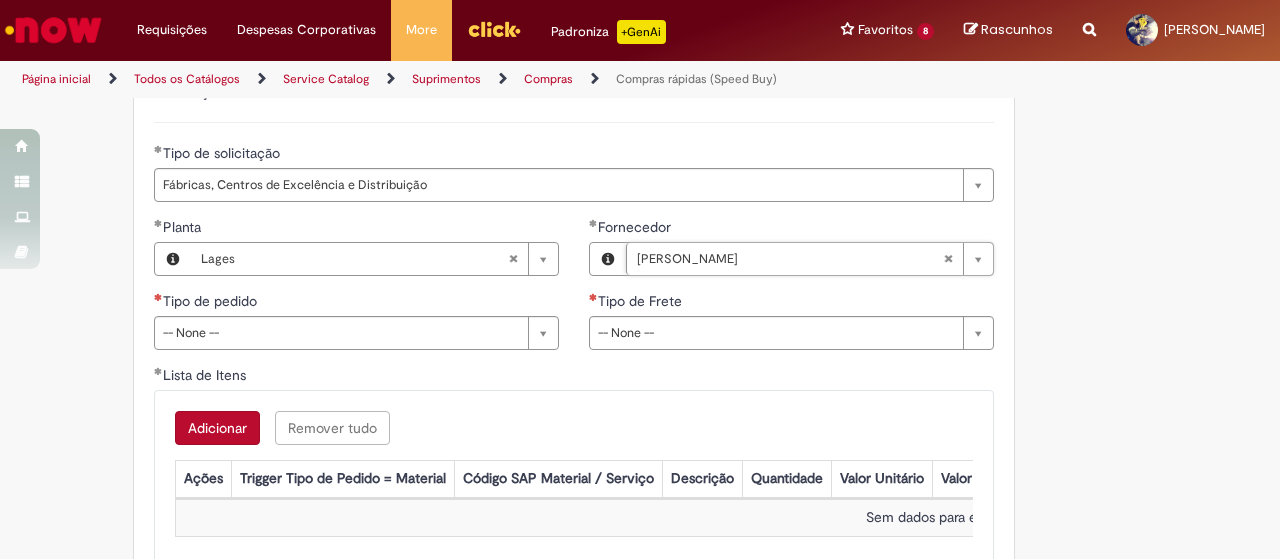 scroll, scrollTop: 3000, scrollLeft: 0, axis: vertical 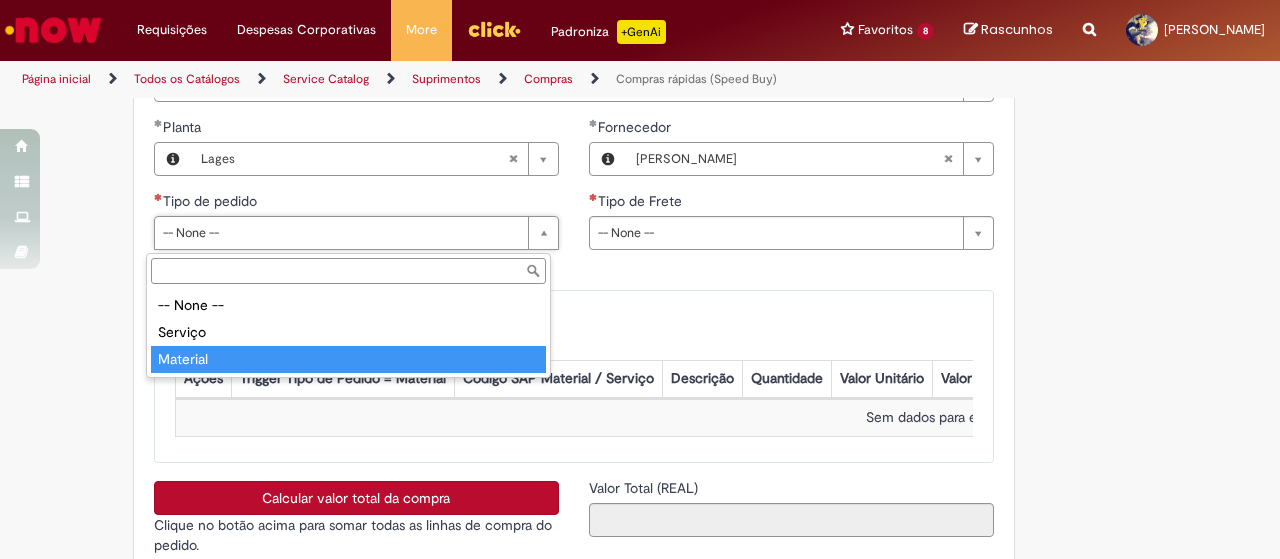 type on "********" 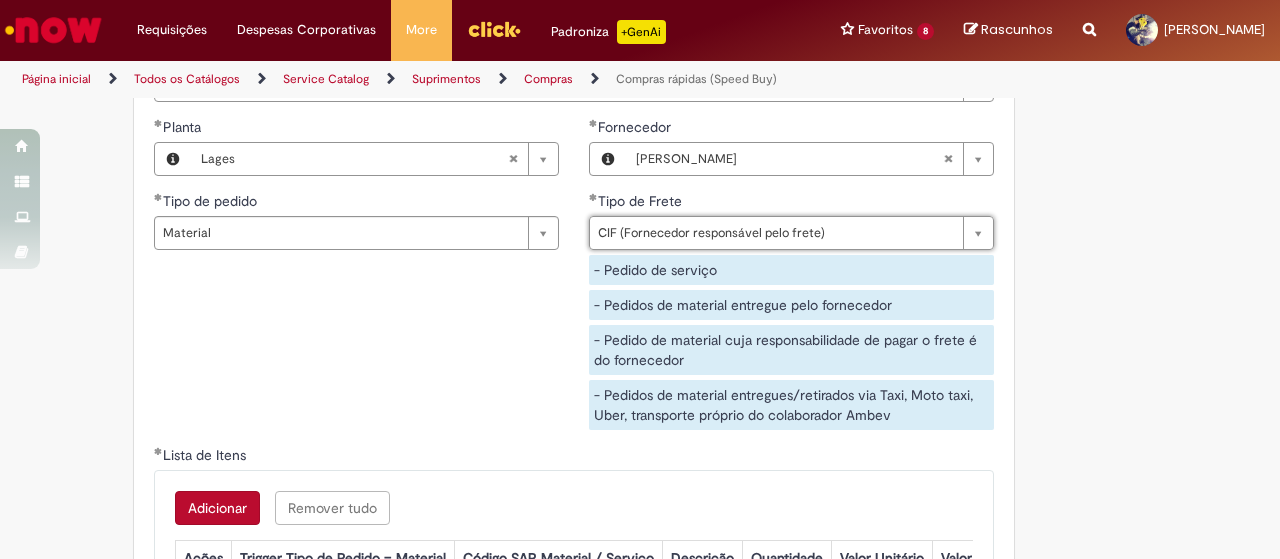 click on "Adicionar" at bounding box center [217, 508] 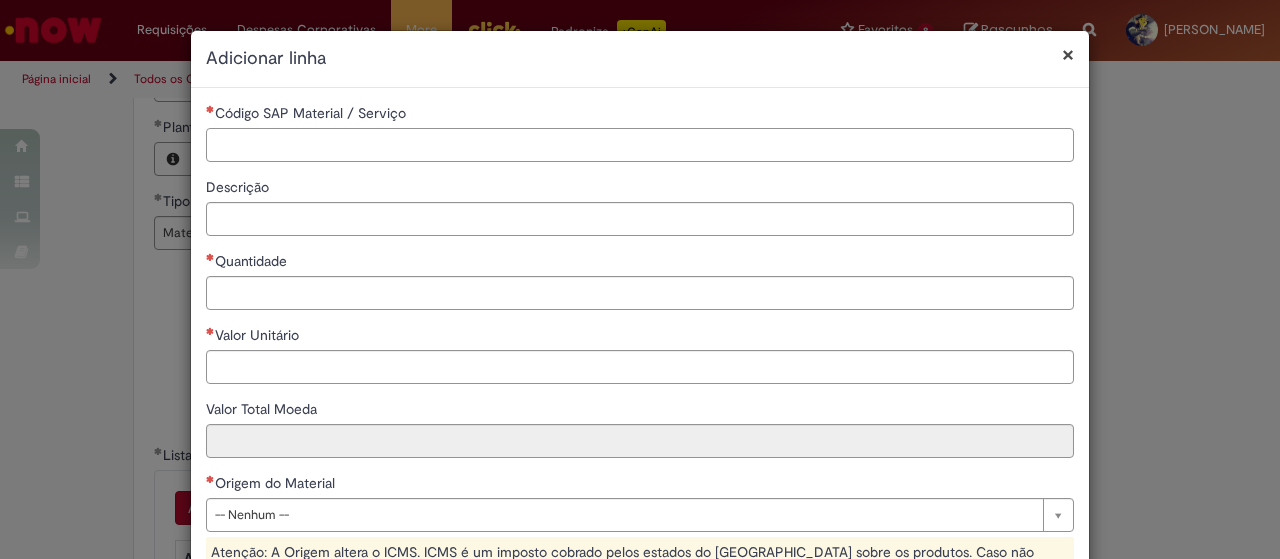 click on "Código SAP Material / Serviço" at bounding box center (640, 145) 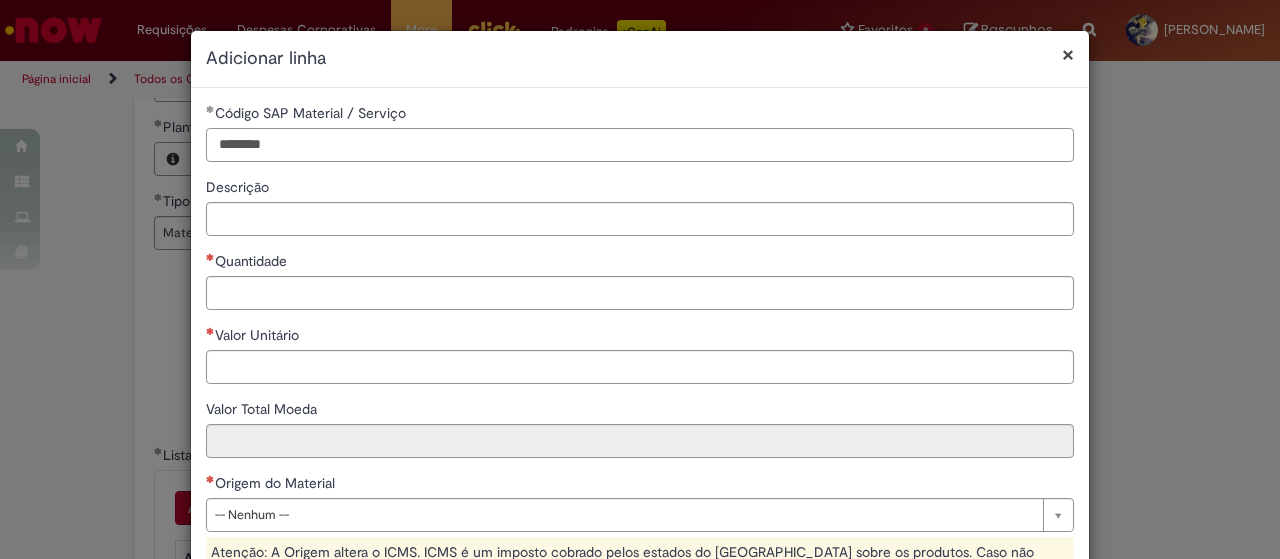 type on "********" 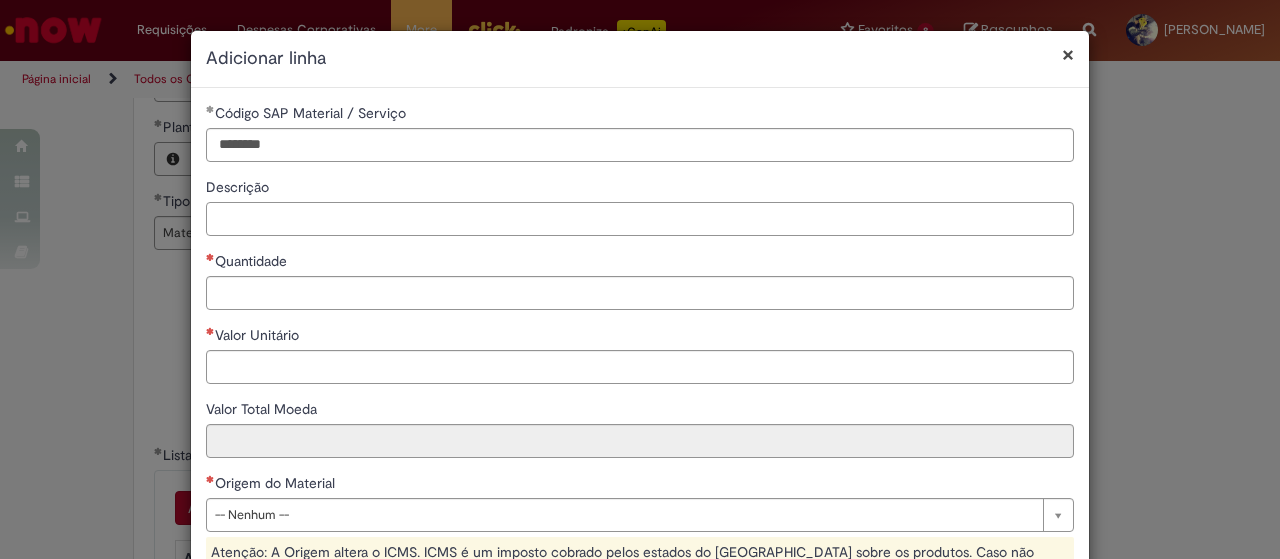 click on "Descrição" at bounding box center (640, 219) 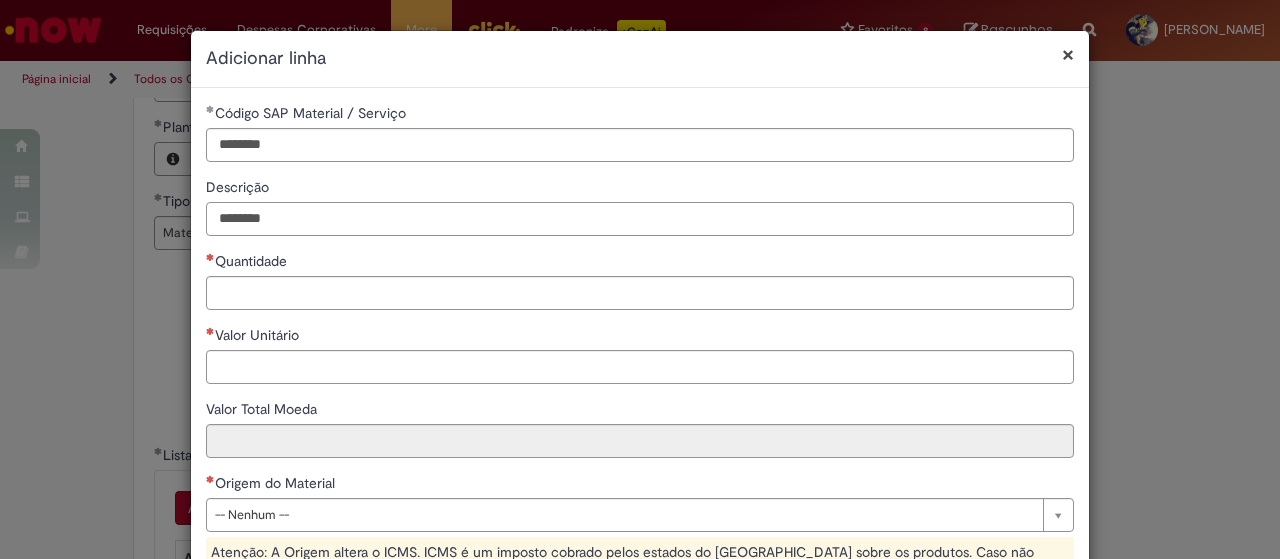 type on "********" 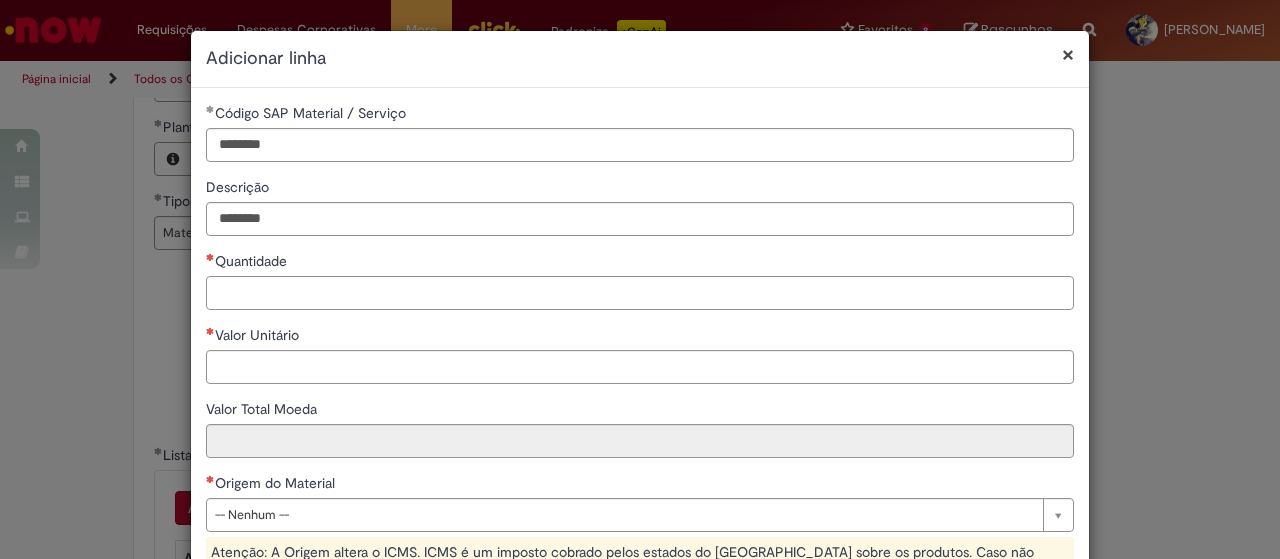 click on "Quantidade" at bounding box center (640, 293) 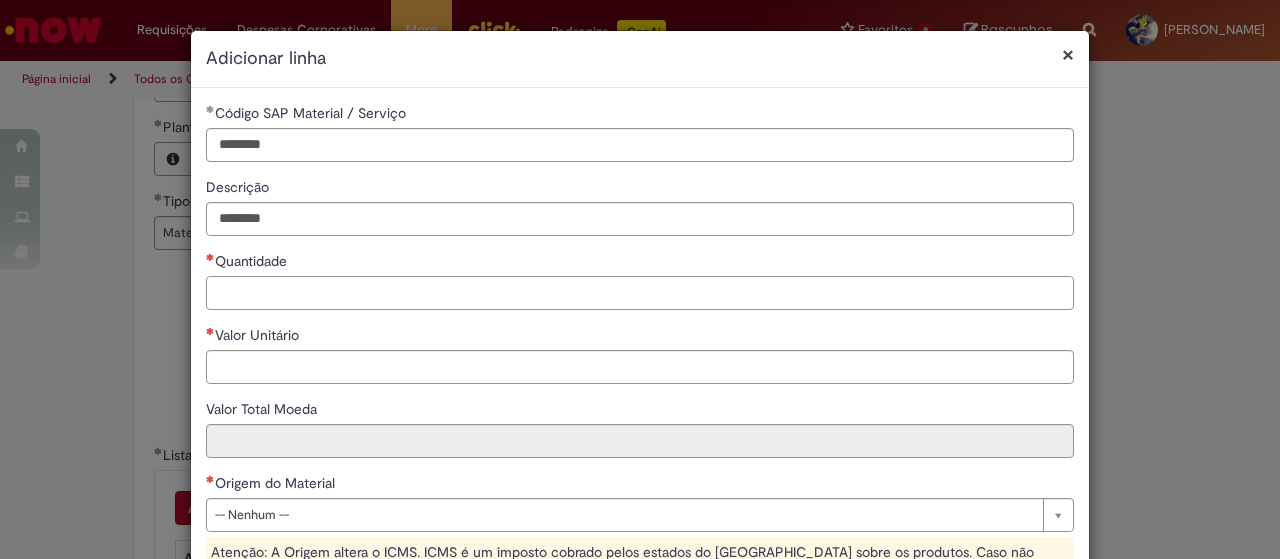type on "*" 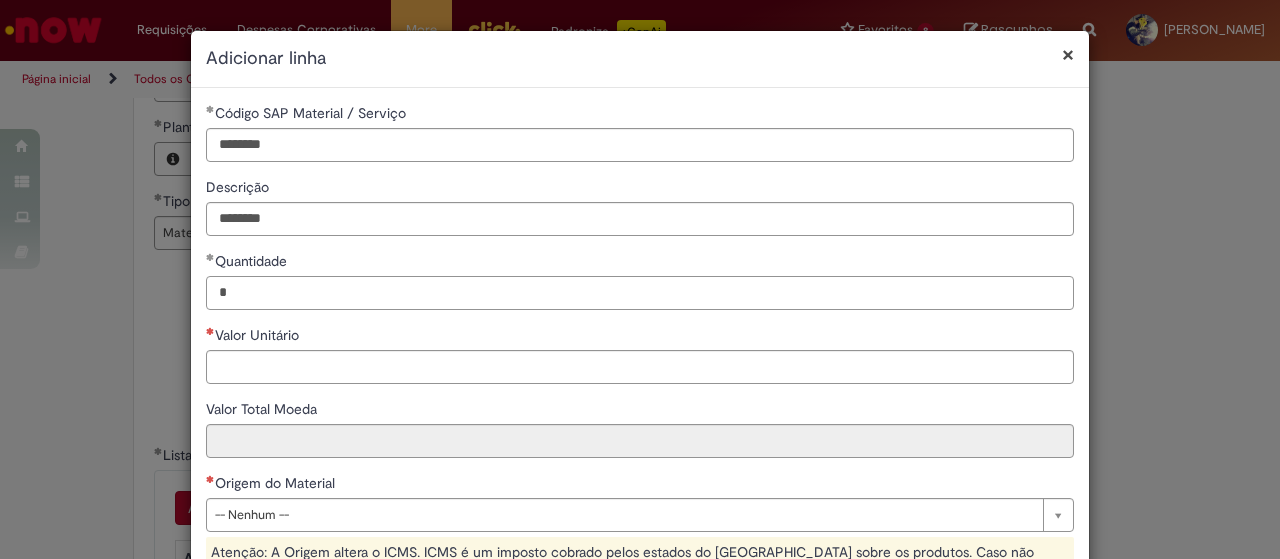 type on "*" 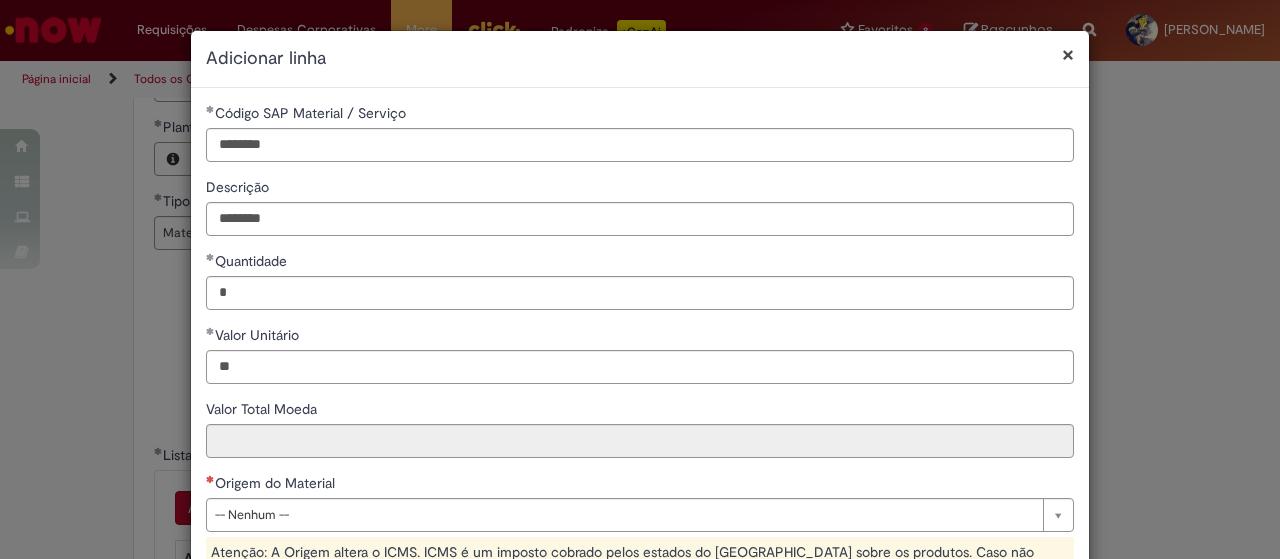 type on "*****" 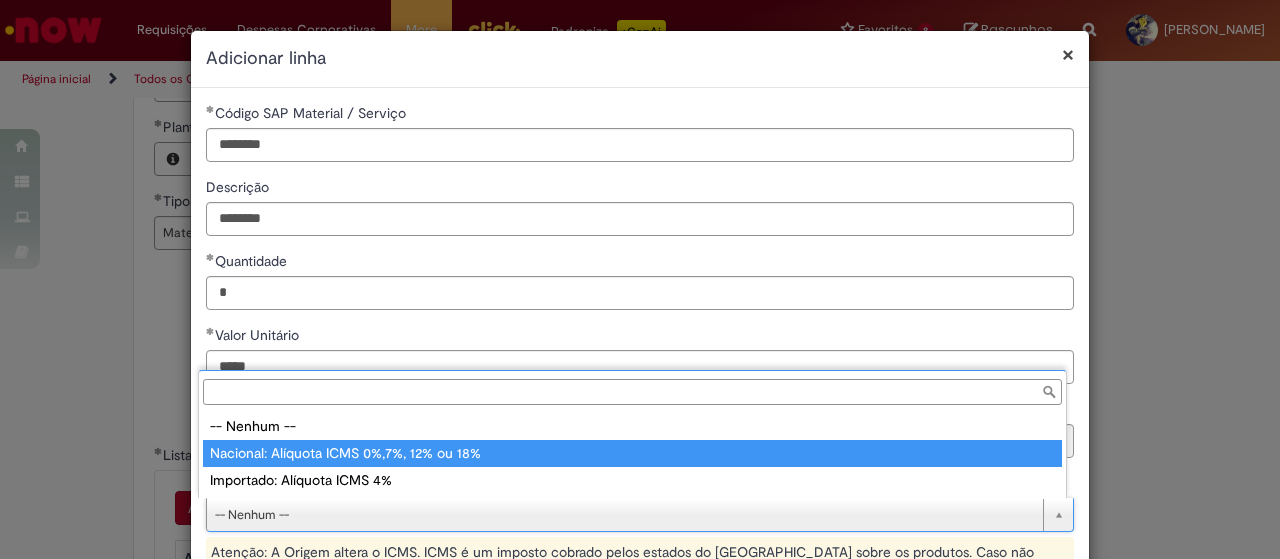 type on "**********" 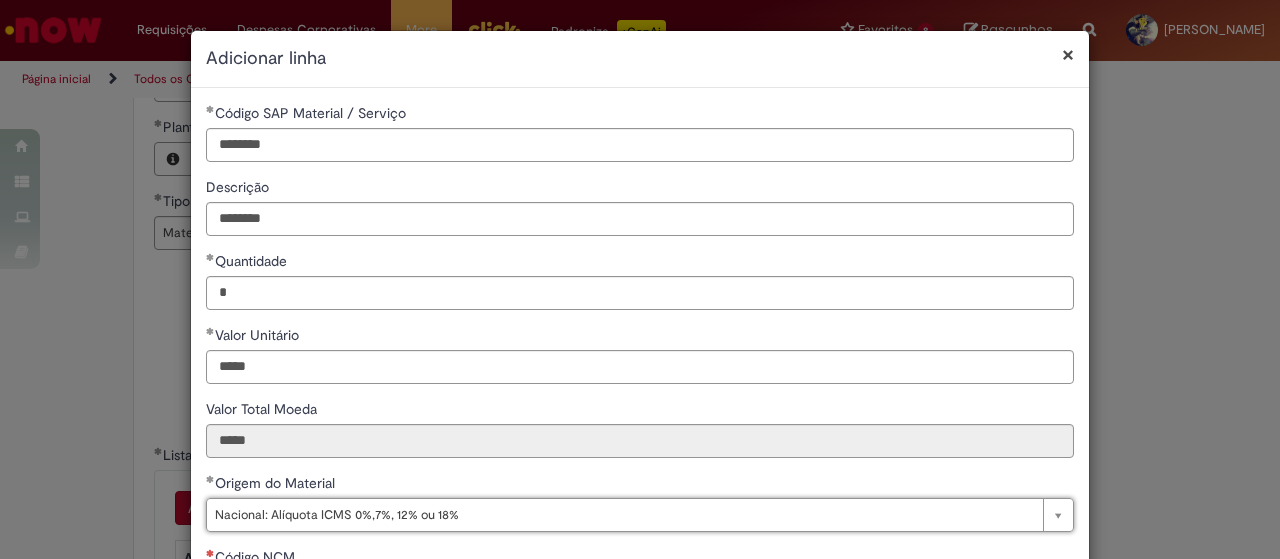 scroll, scrollTop: 300, scrollLeft: 0, axis: vertical 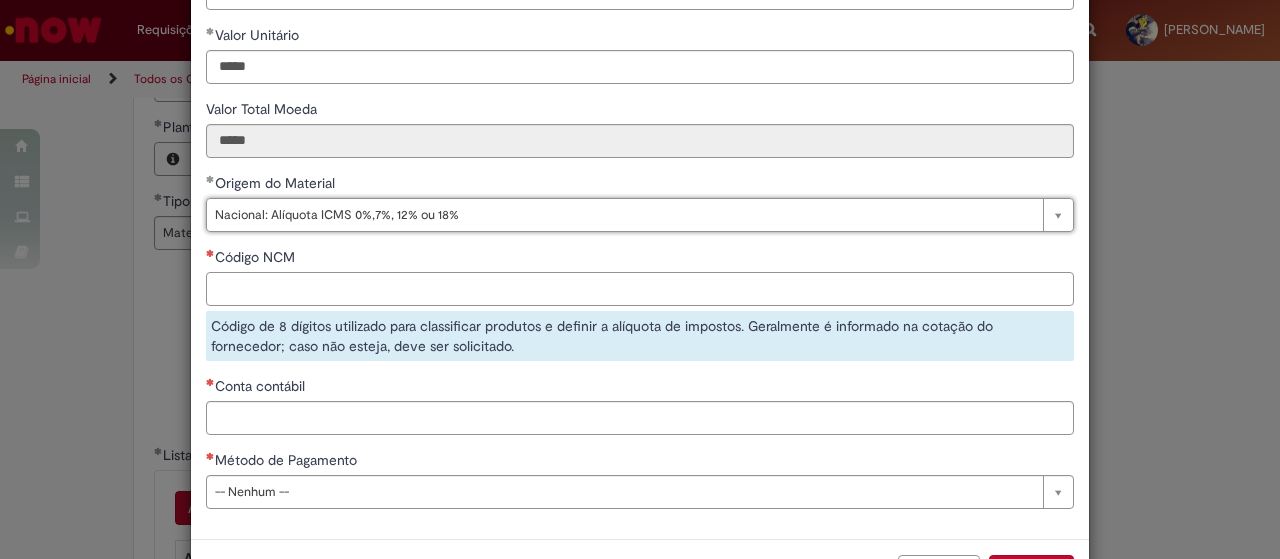 click on "Código NCM" at bounding box center [640, 289] 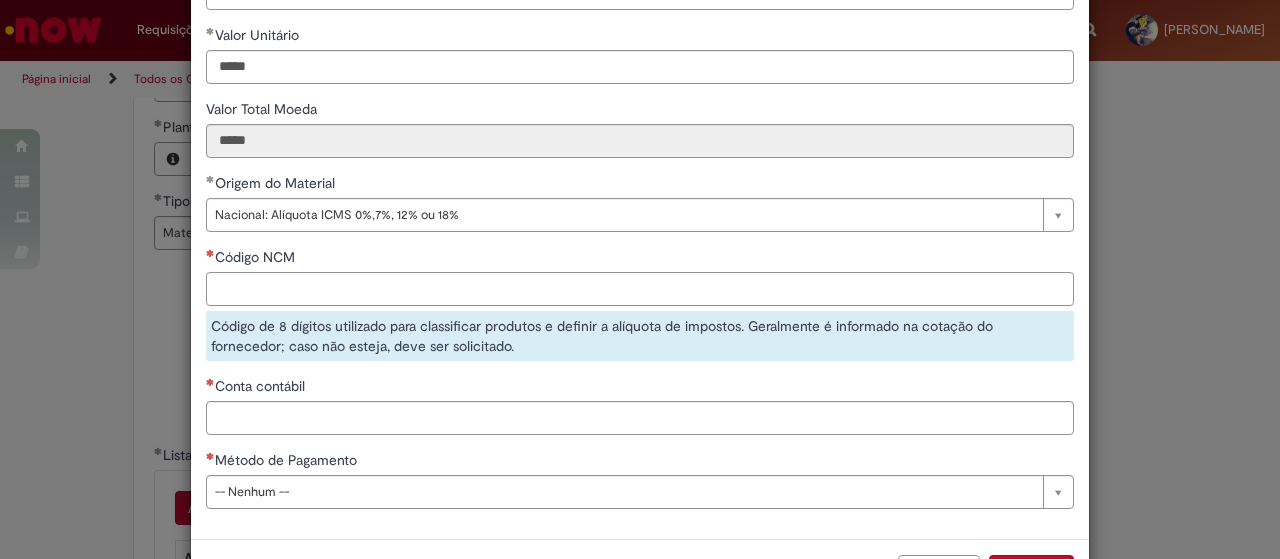 paste on "********" 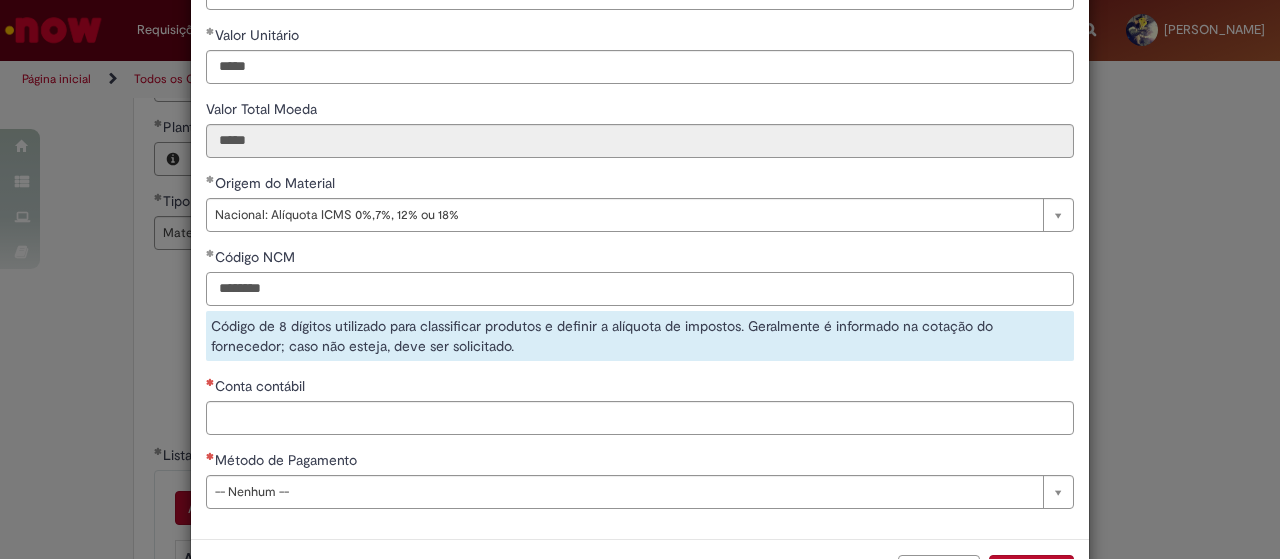 type on "********" 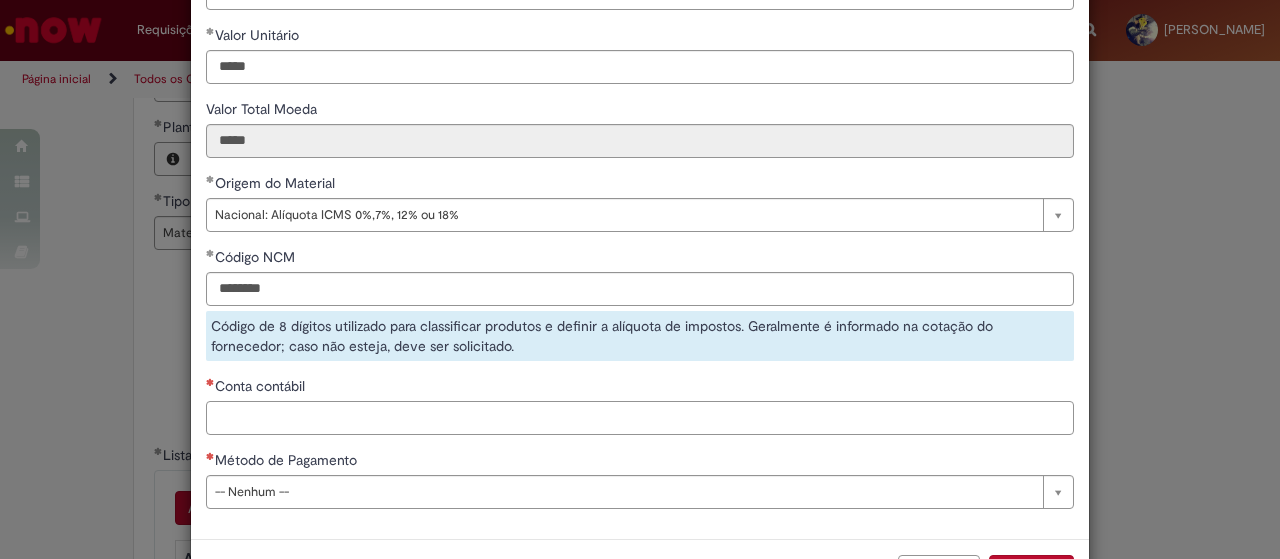 click on "**********" at bounding box center [640, 163] 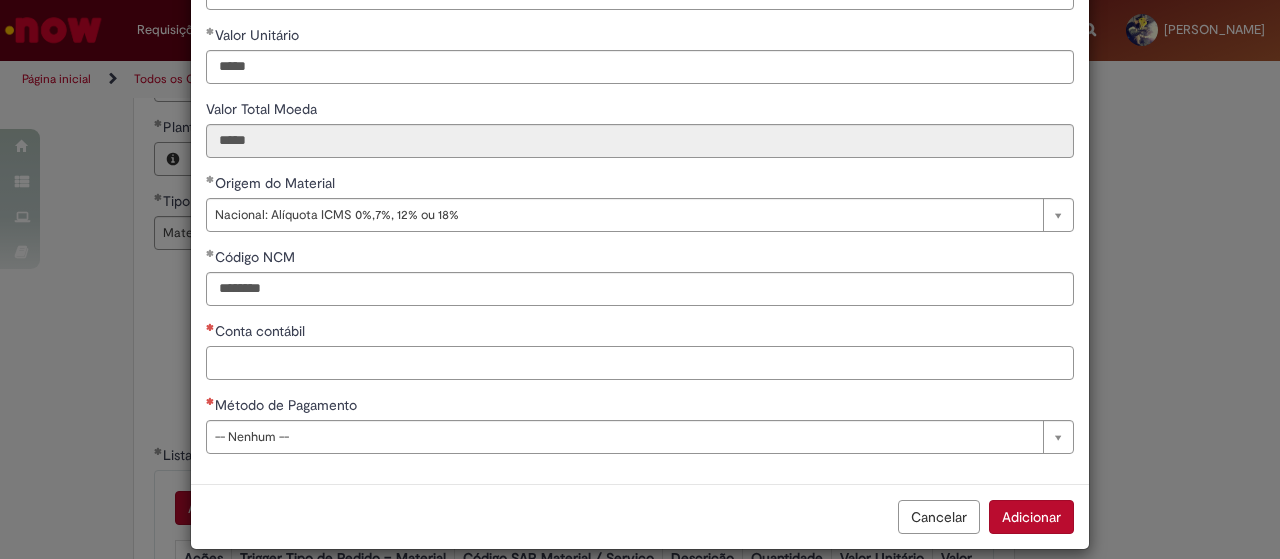 paste on "********" 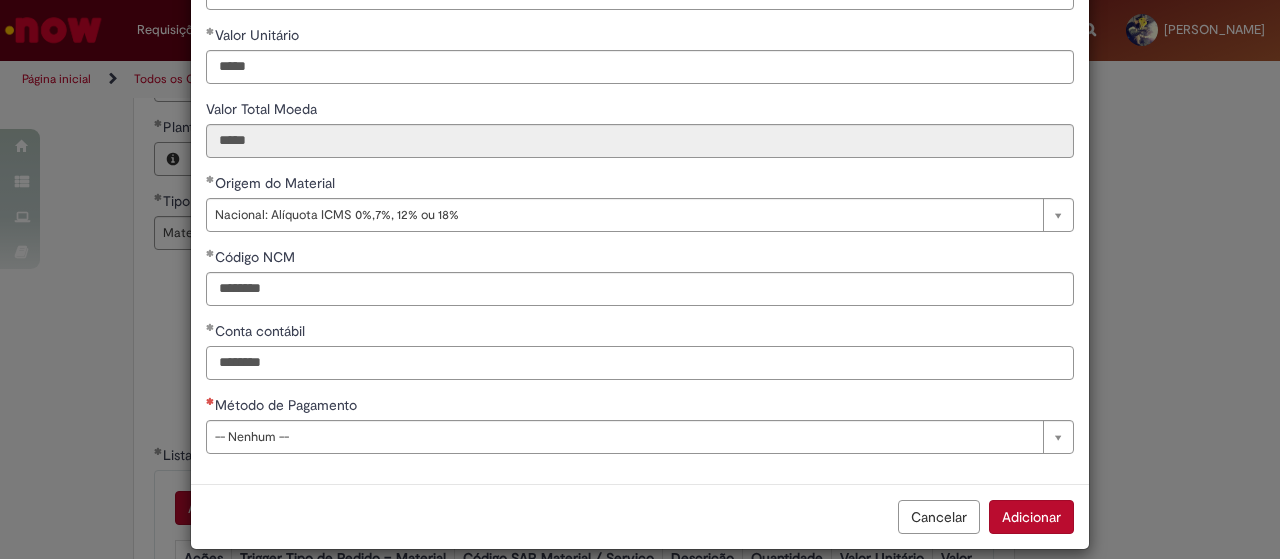 type on "********" 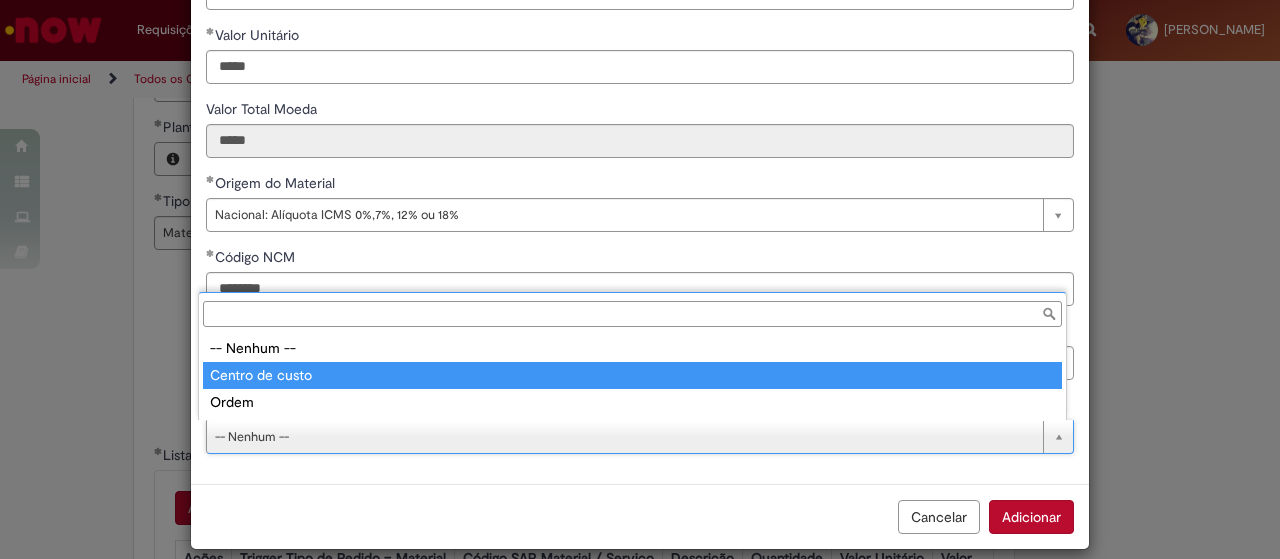 type on "**********" 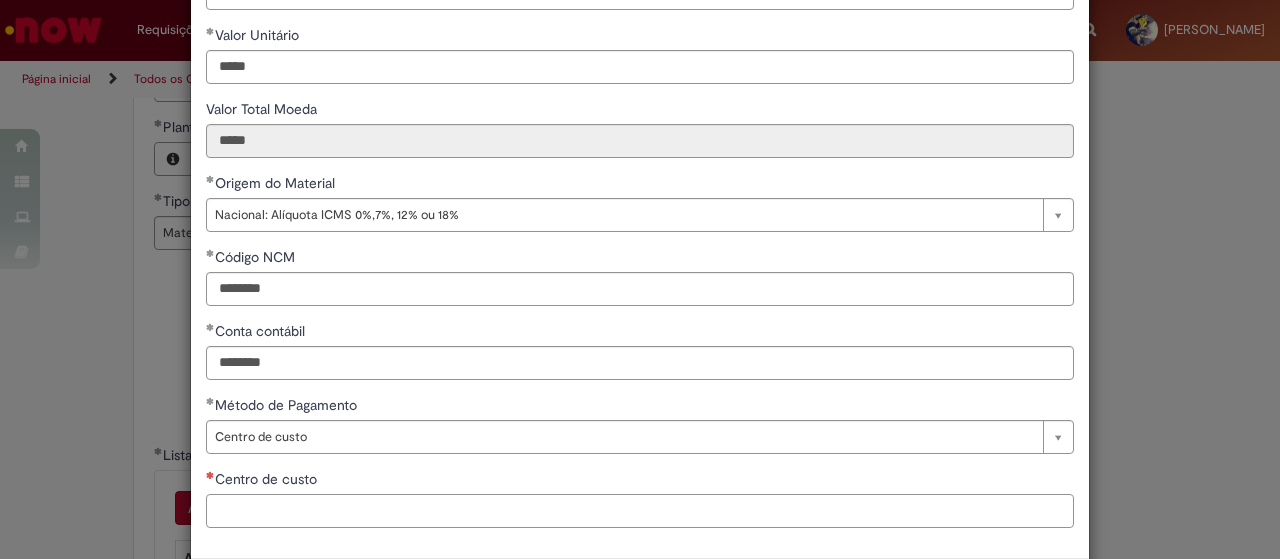 click on "Centro de custo" at bounding box center (640, 511) 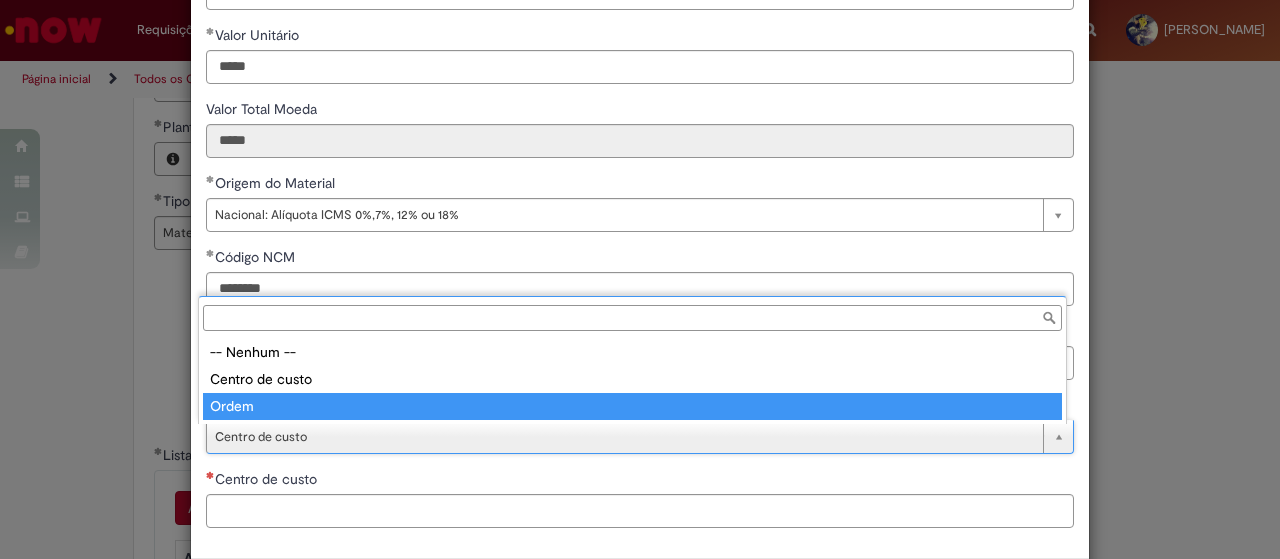 type on "*****" 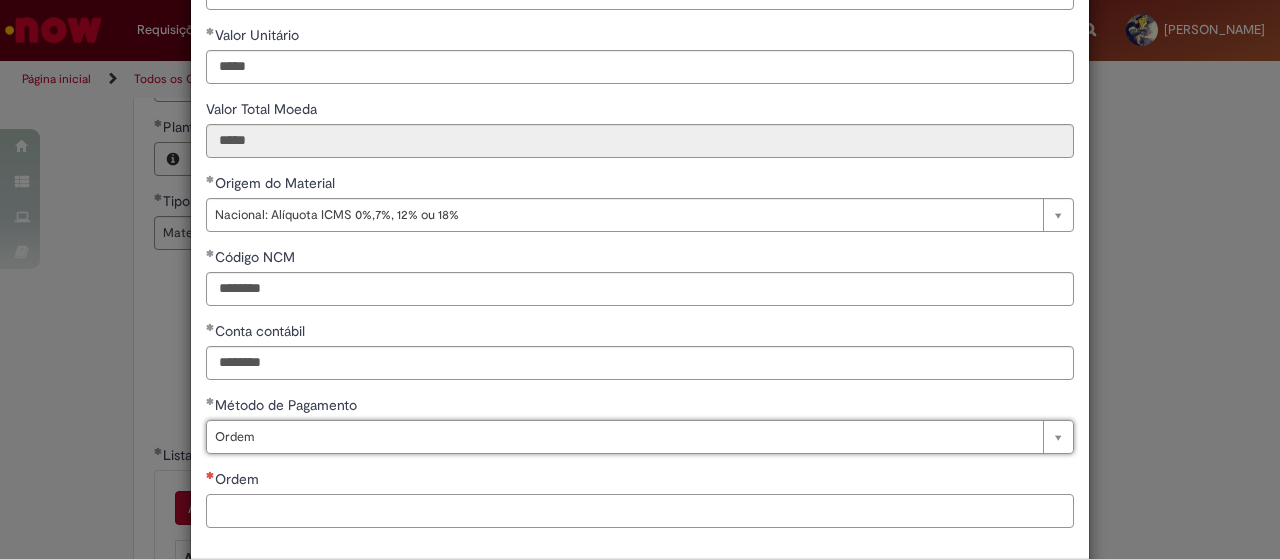 click on "Ordem" at bounding box center [640, 511] 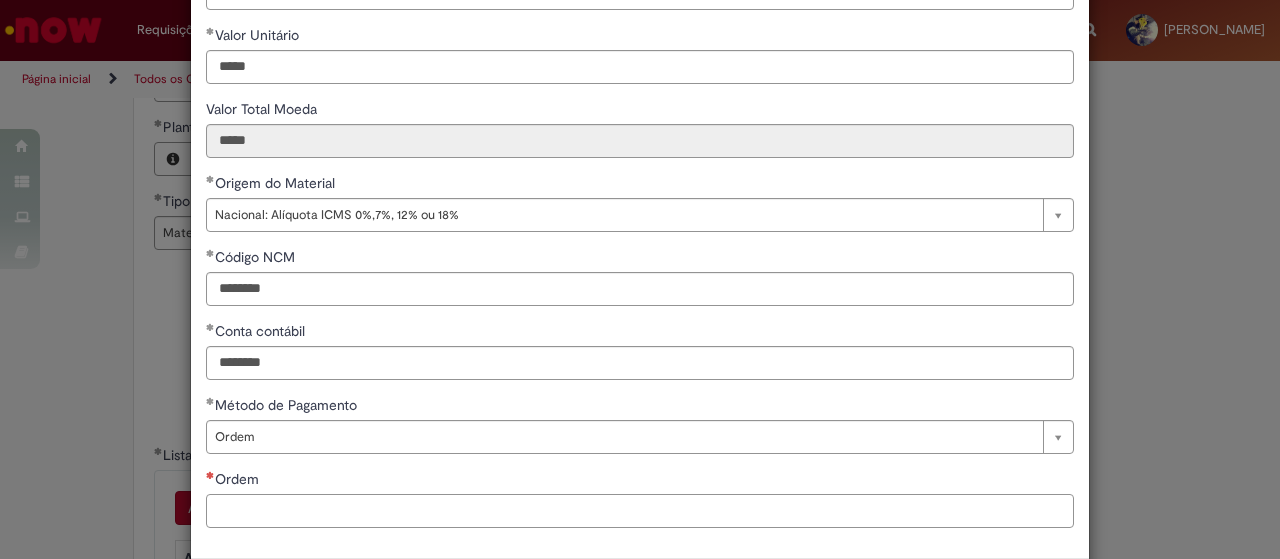 paste on "**********" 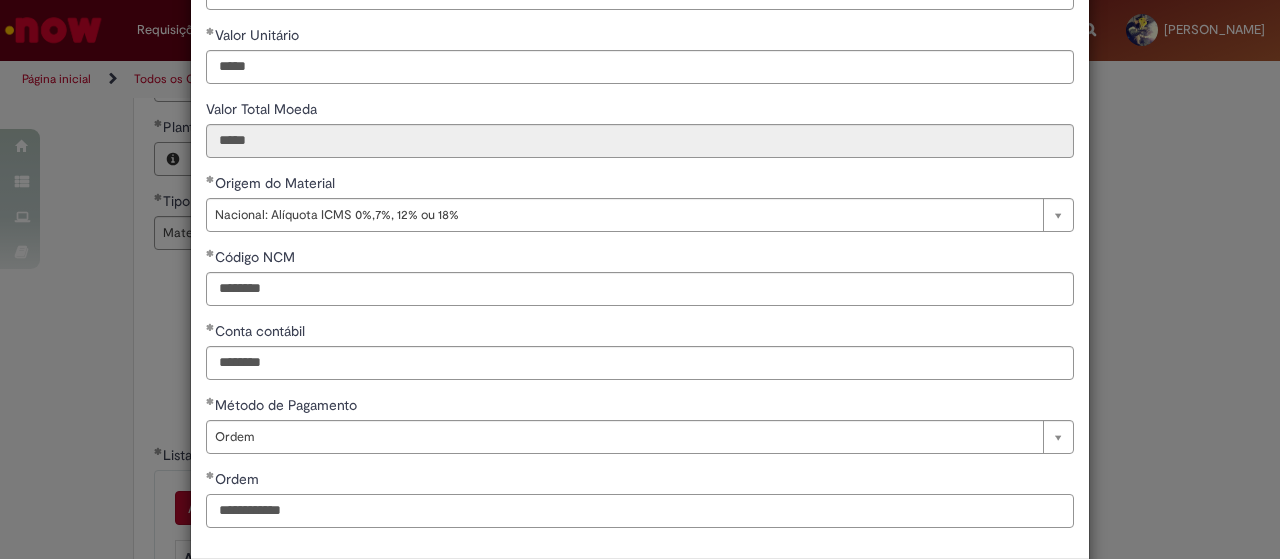 scroll, scrollTop: 392, scrollLeft: 0, axis: vertical 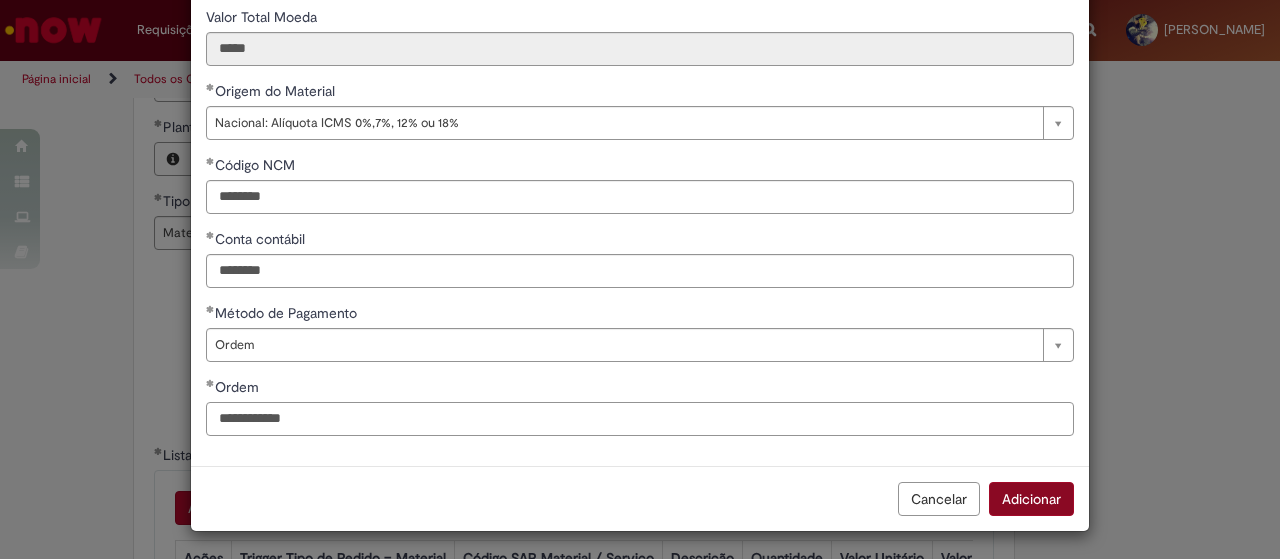 type on "**********" 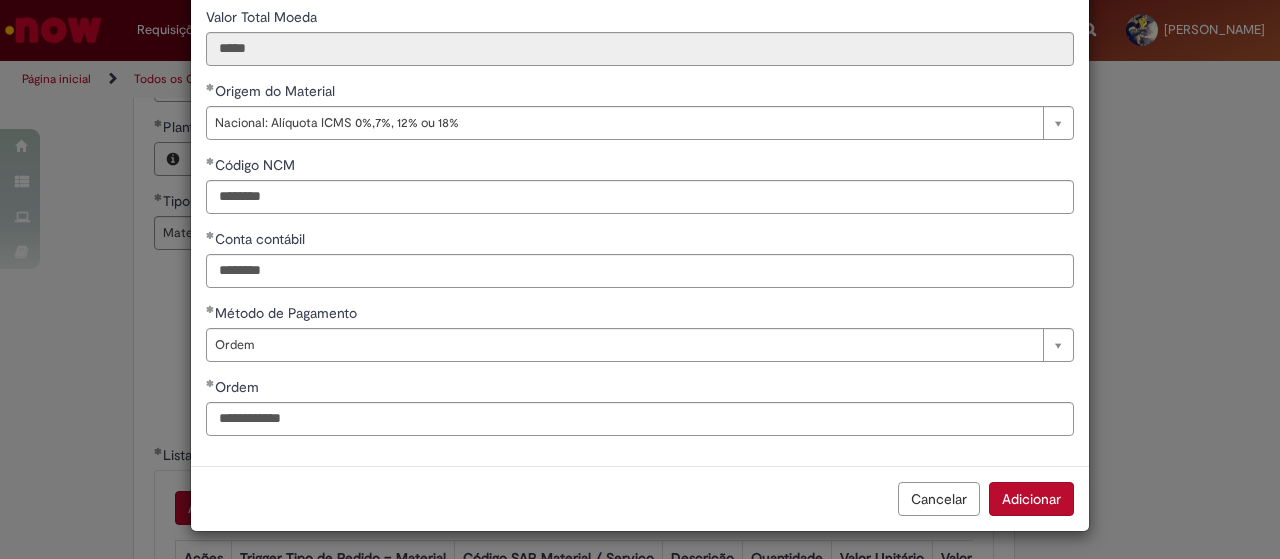 click on "Adicionar" at bounding box center [1031, 499] 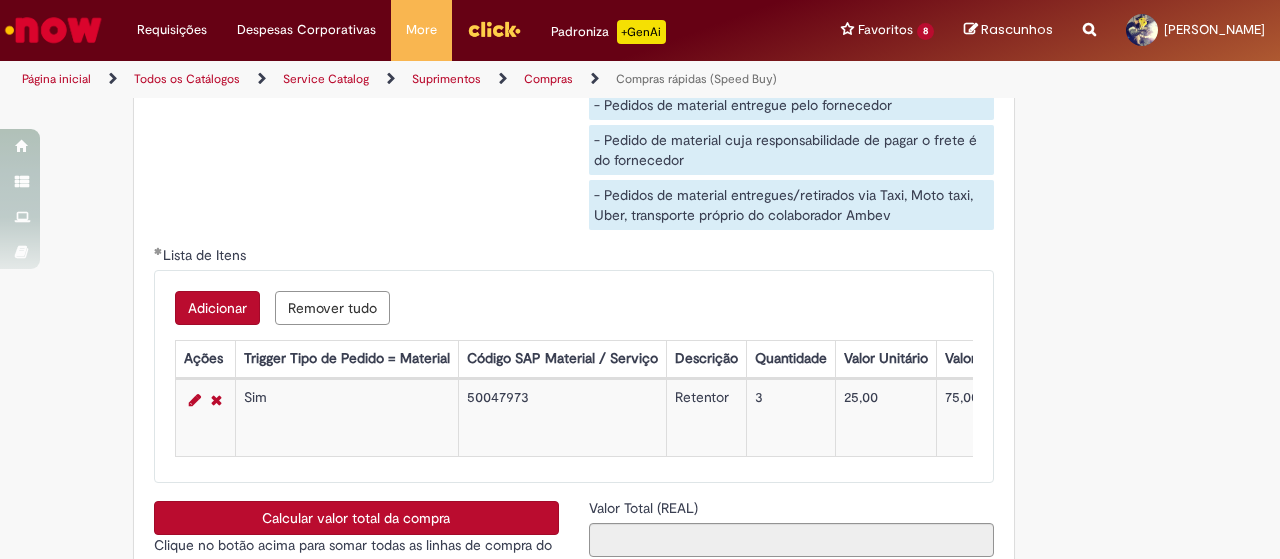 scroll, scrollTop: 3500, scrollLeft: 0, axis: vertical 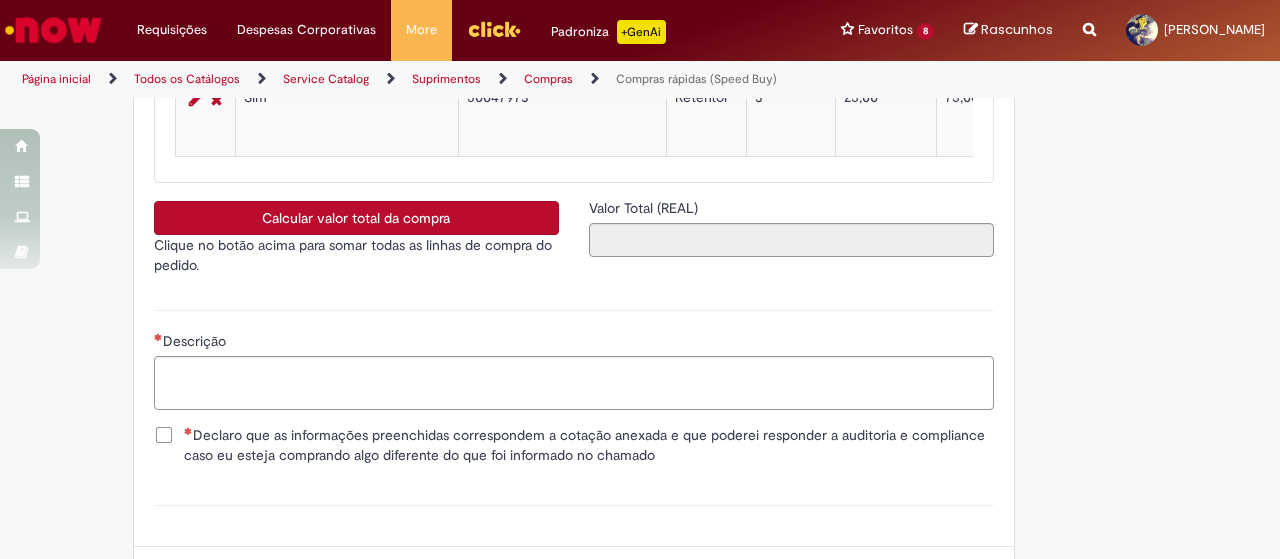 click on "Calcular valor total da compra" at bounding box center [356, 218] 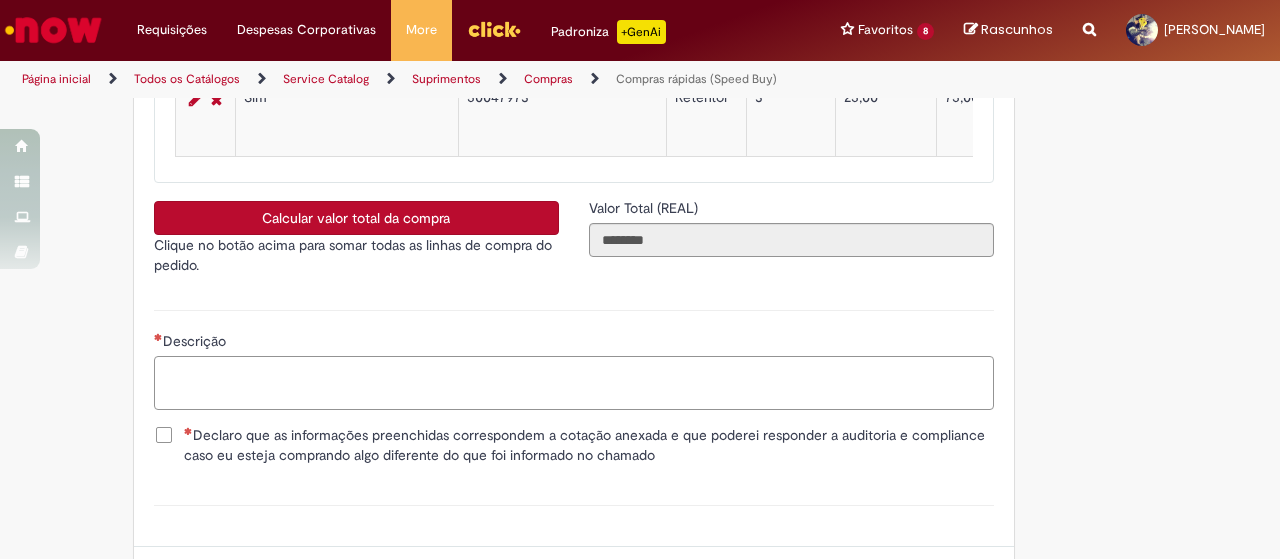 click on "Descrição" at bounding box center [574, 382] 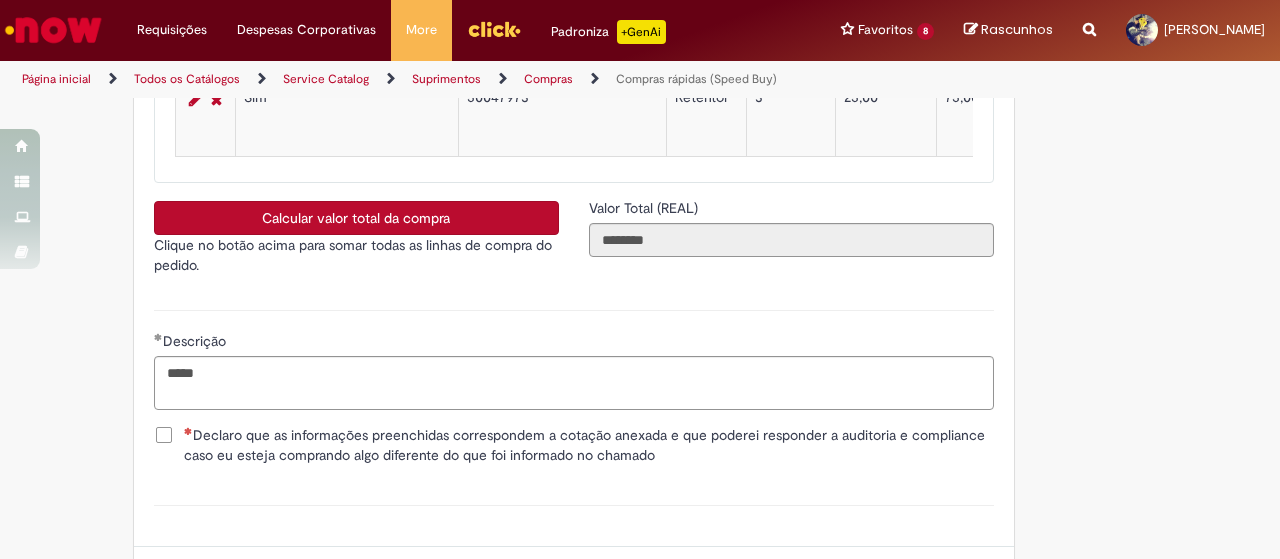 click on "Declaro que as informações preenchidas correspondem a cotação anexada e que poderei responder a auditoria e compliance caso eu esteja comprando algo diferente do que foi informado no chamado" at bounding box center [589, 445] 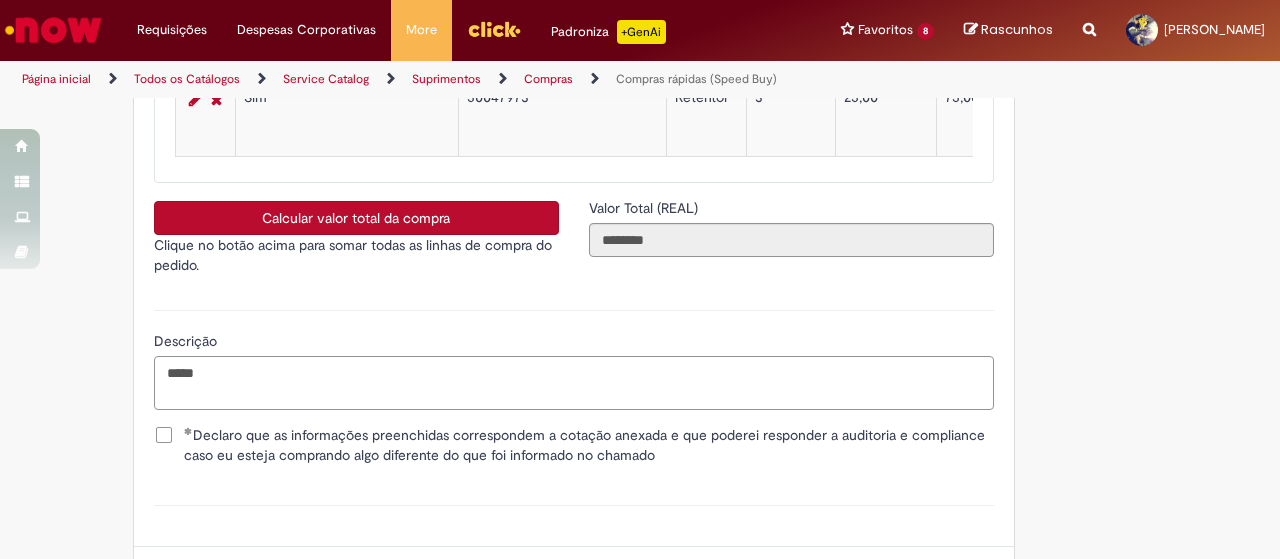 click on "*****" at bounding box center (574, 382) 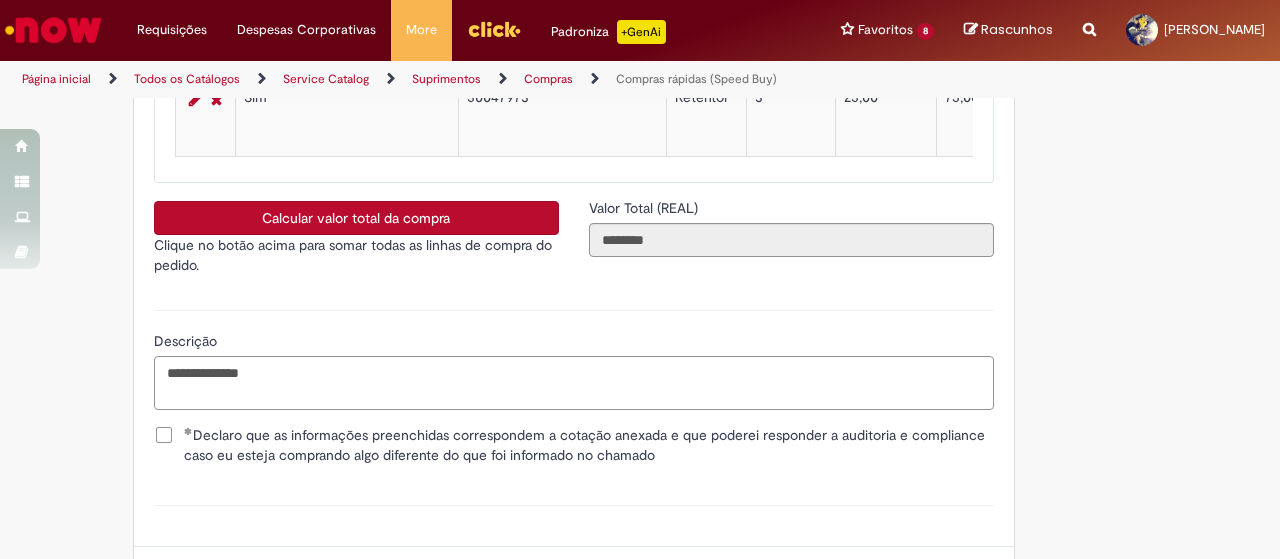 type on "**********" 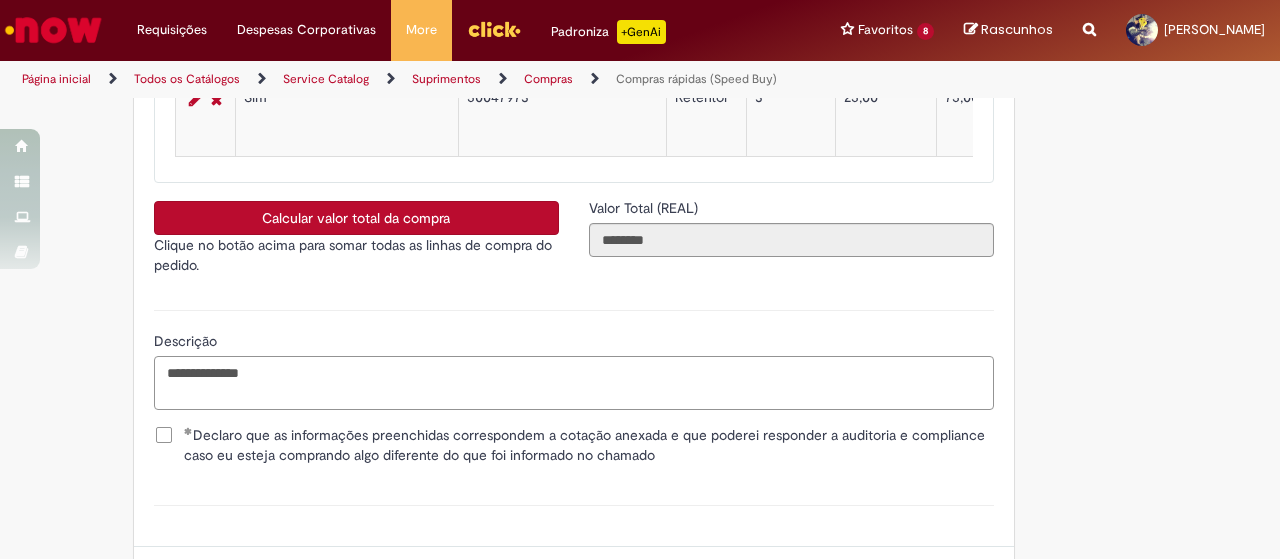 scroll, scrollTop: 3689, scrollLeft: 0, axis: vertical 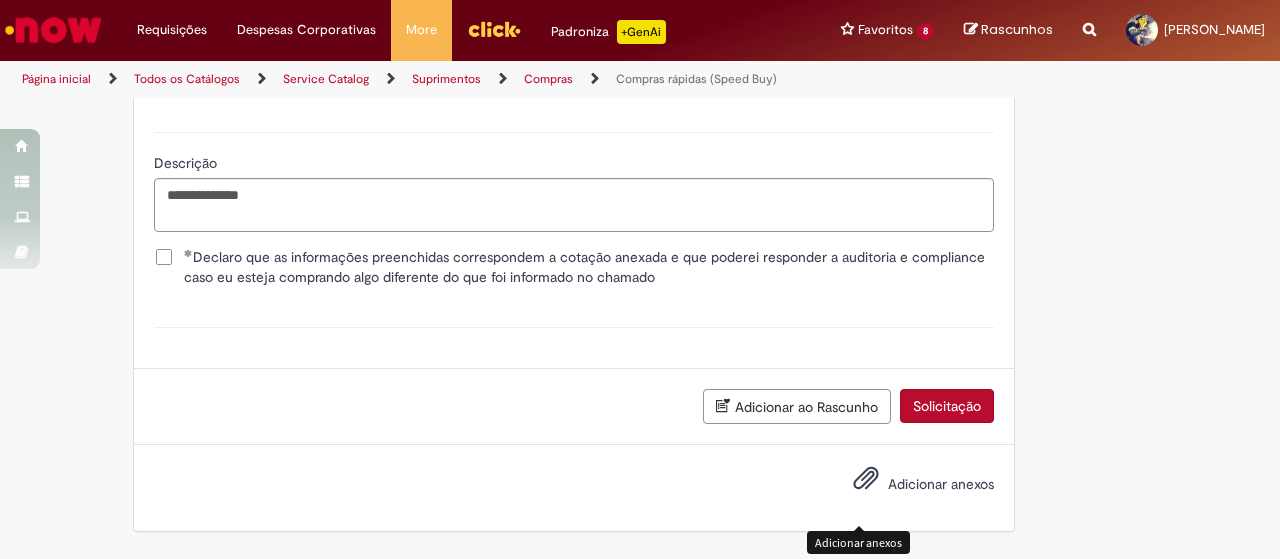 click at bounding box center (866, 479) 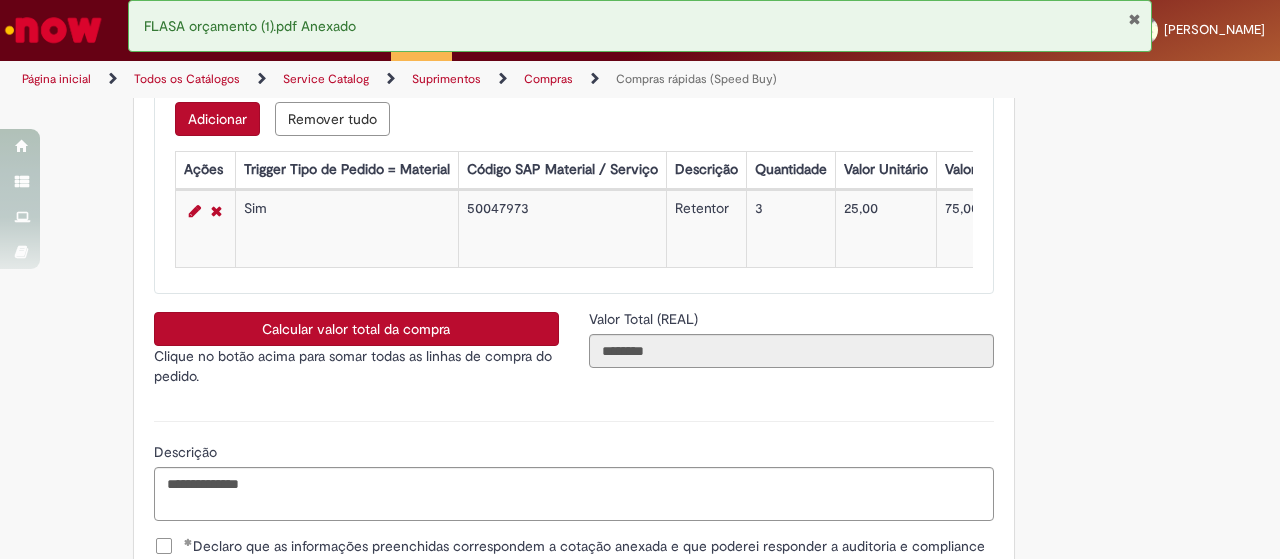scroll, scrollTop: 3760, scrollLeft: 0, axis: vertical 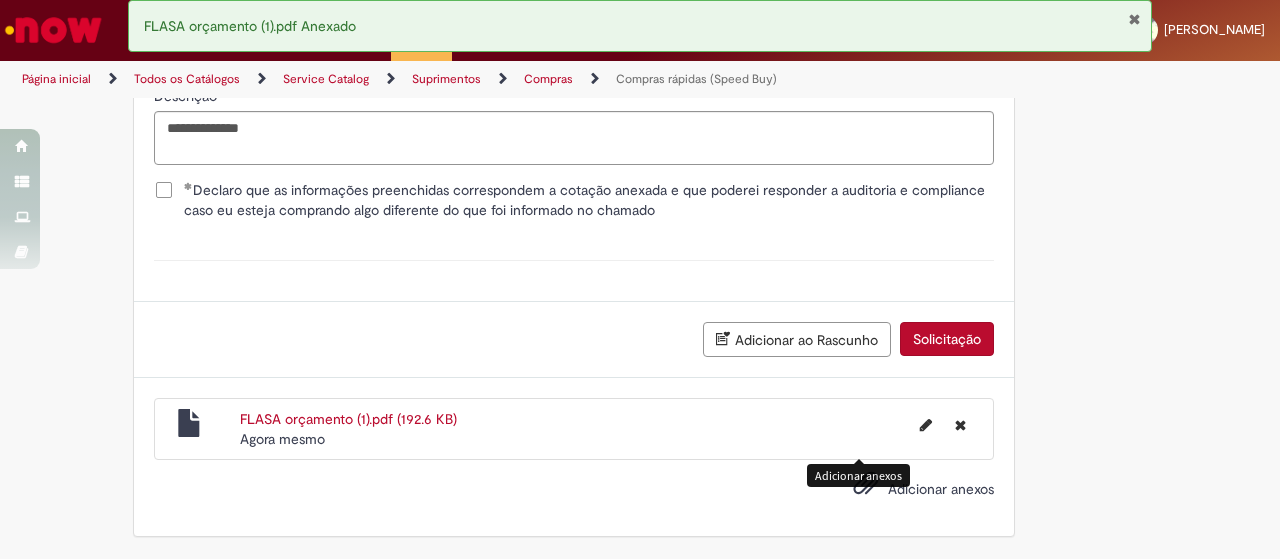 click on "Solicitação" at bounding box center (947, 339) 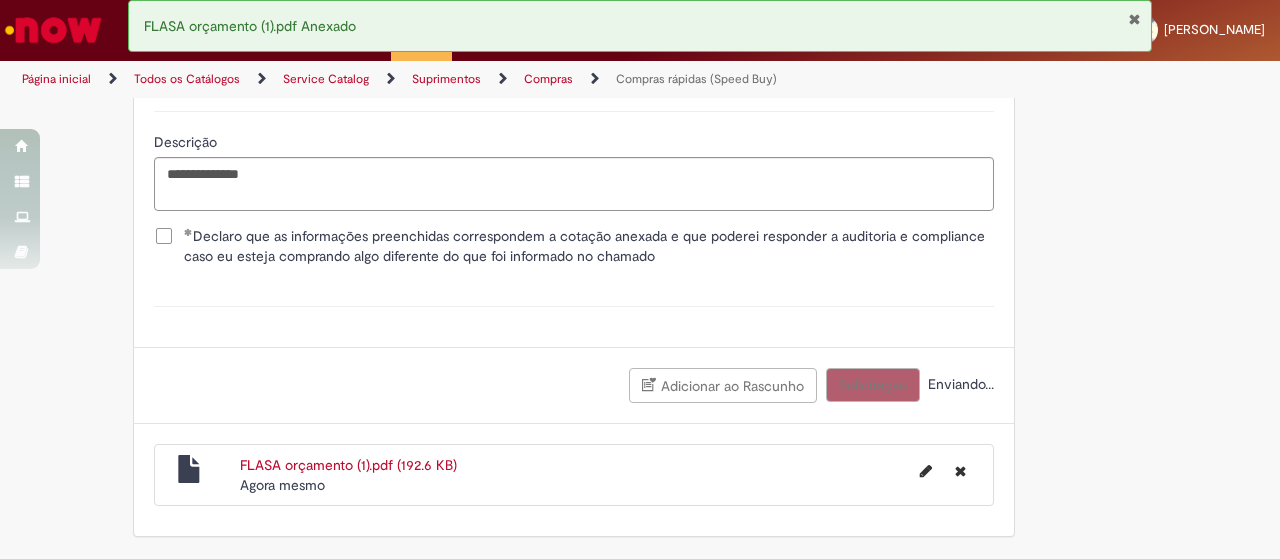 scroll, scrollTop: 2315, scrollLeft: 0, axis: vertical 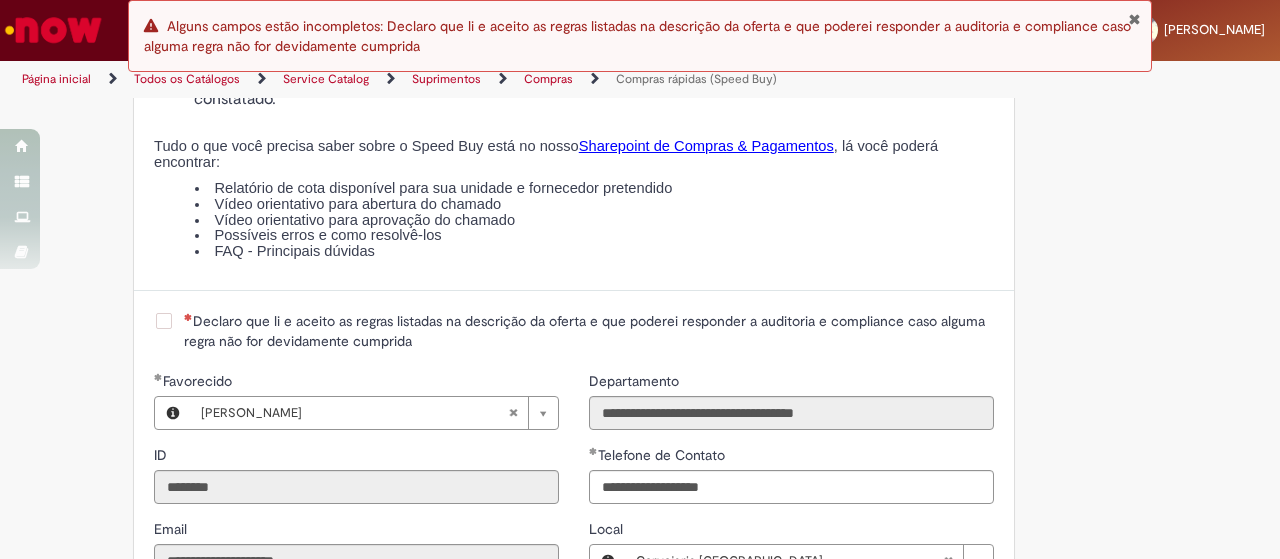 click on "Declaro que li e aceito as regras listadas na descrição da oferta e que poderei responder a auditoria e compliance caso alguma regra não for devidamente cumprida" at bounding box center (574, 331) 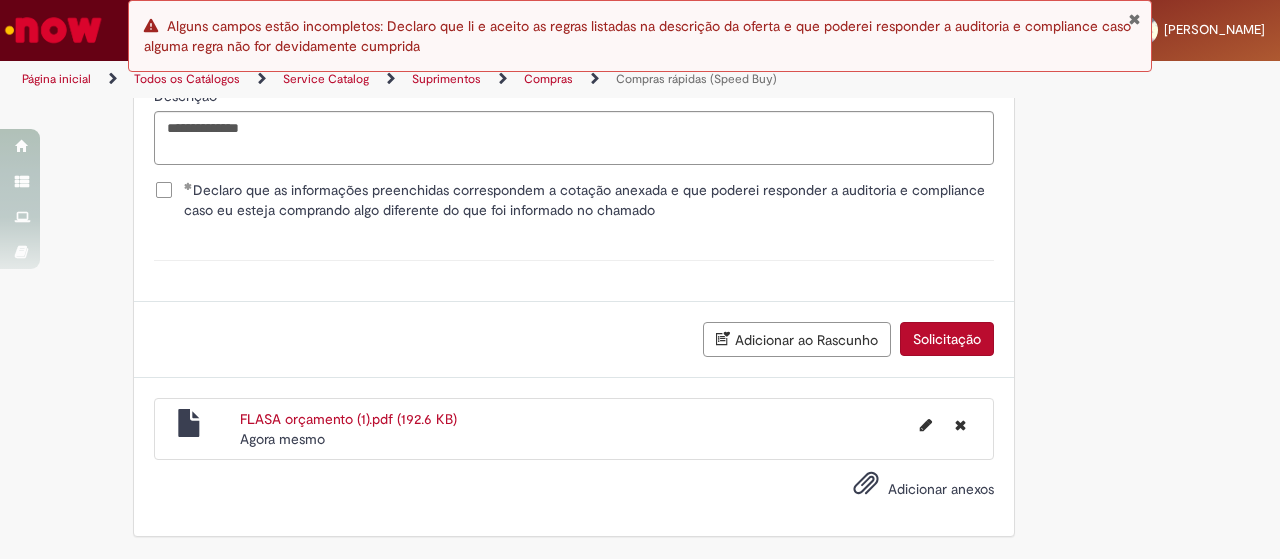 click on "Solicitação" at bounding box center [947, 339] 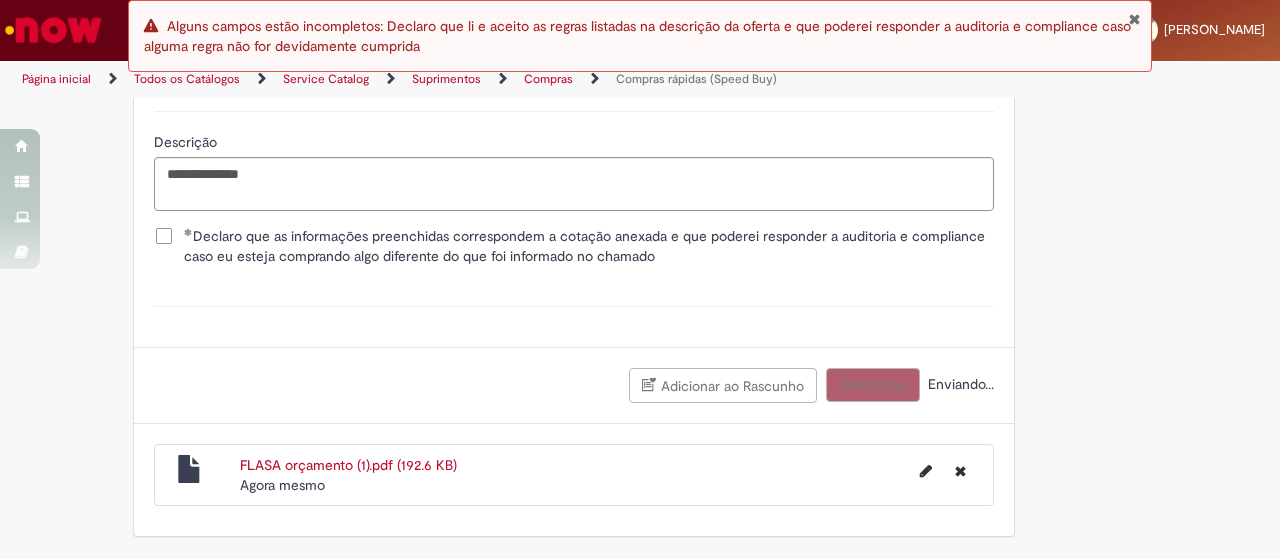 scroll, scrollTop: 3715, scrollLeft: 0, axis: vertical 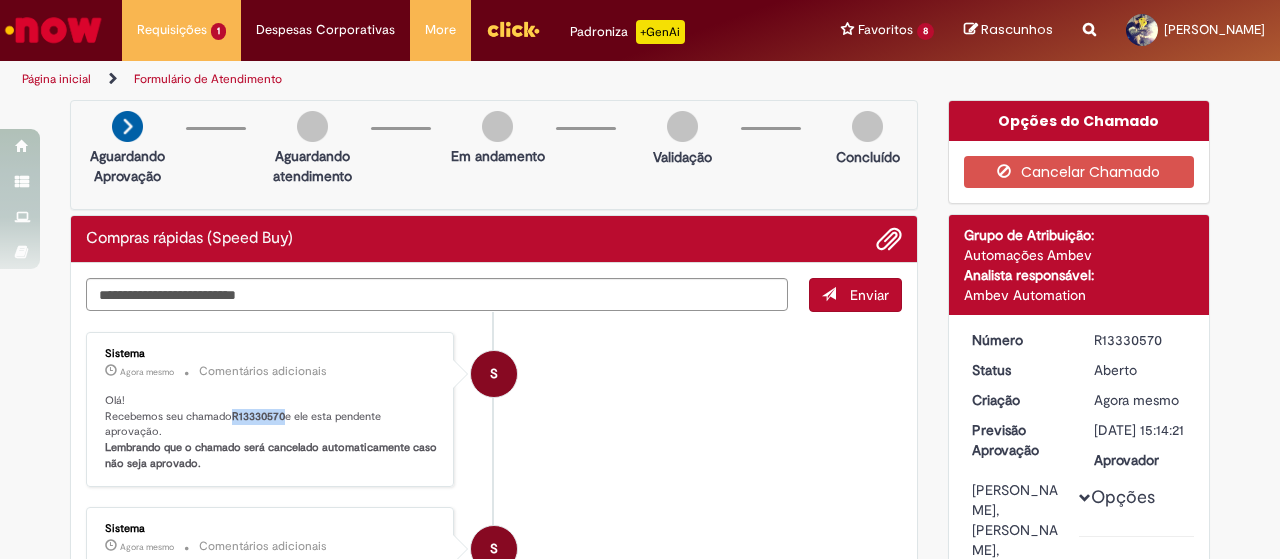 drag, startPoint x: 278, startPoint y: 417, endPoint x: 225, endPoint y: 409, distance: 53.600372 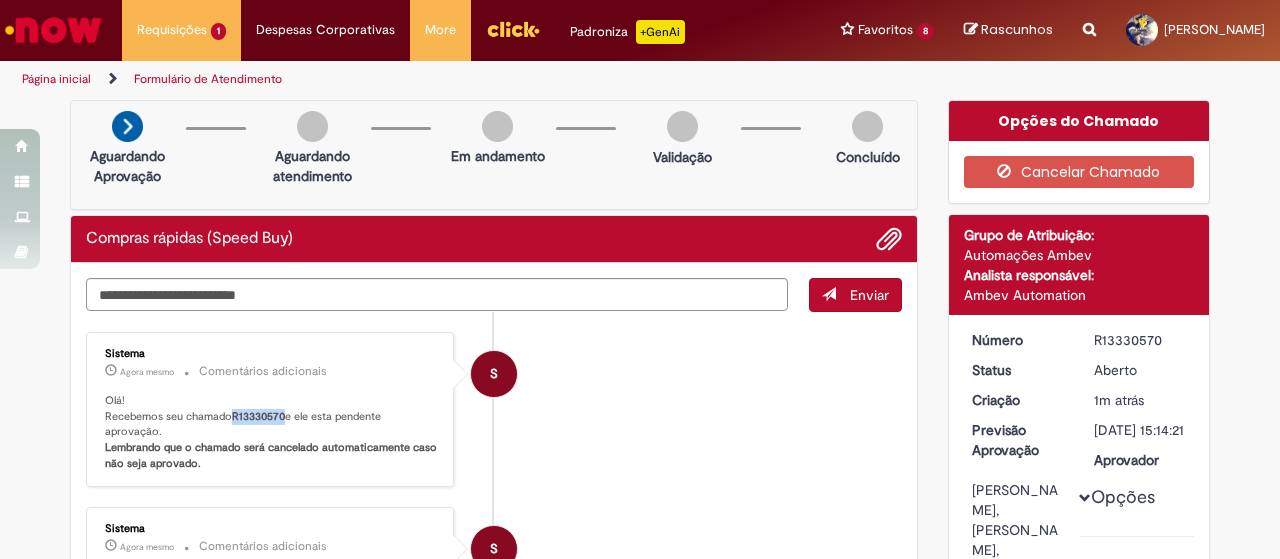 copy on "R13330570" 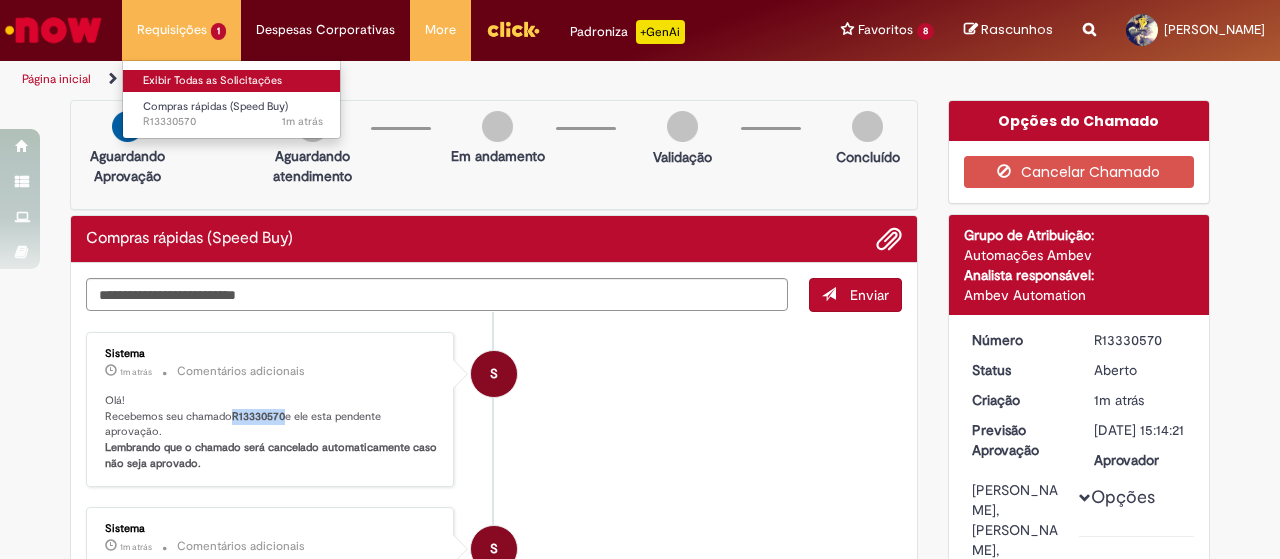 click on "Exibir Todas as Solicitações" at bounding box center (233, 81) 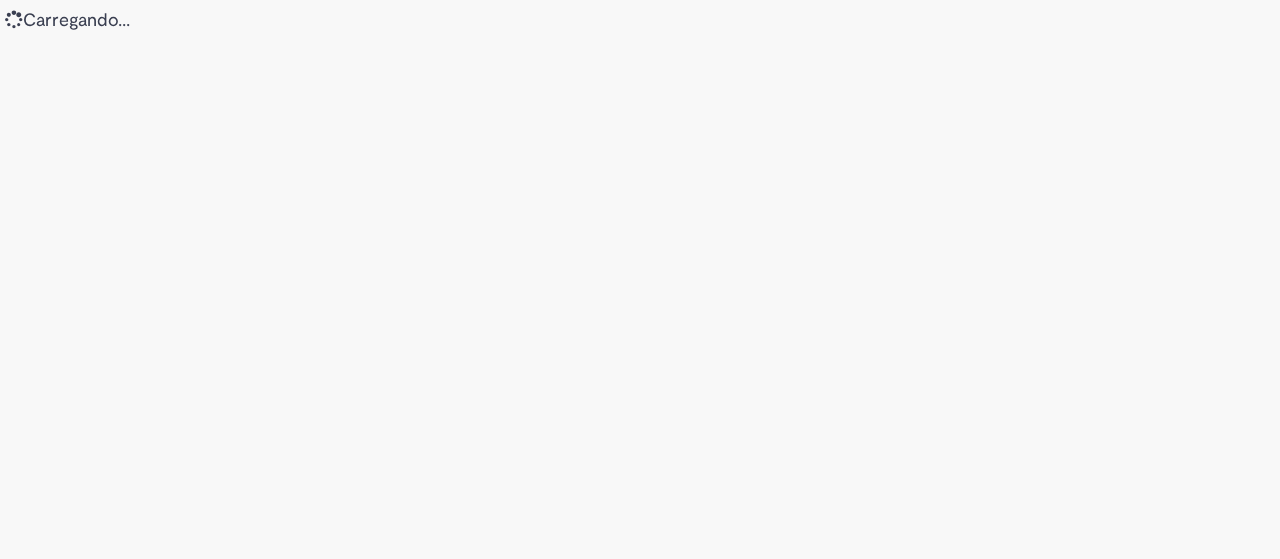 scroll, scrollTop: 0, scrollLeft: 0, axis: both 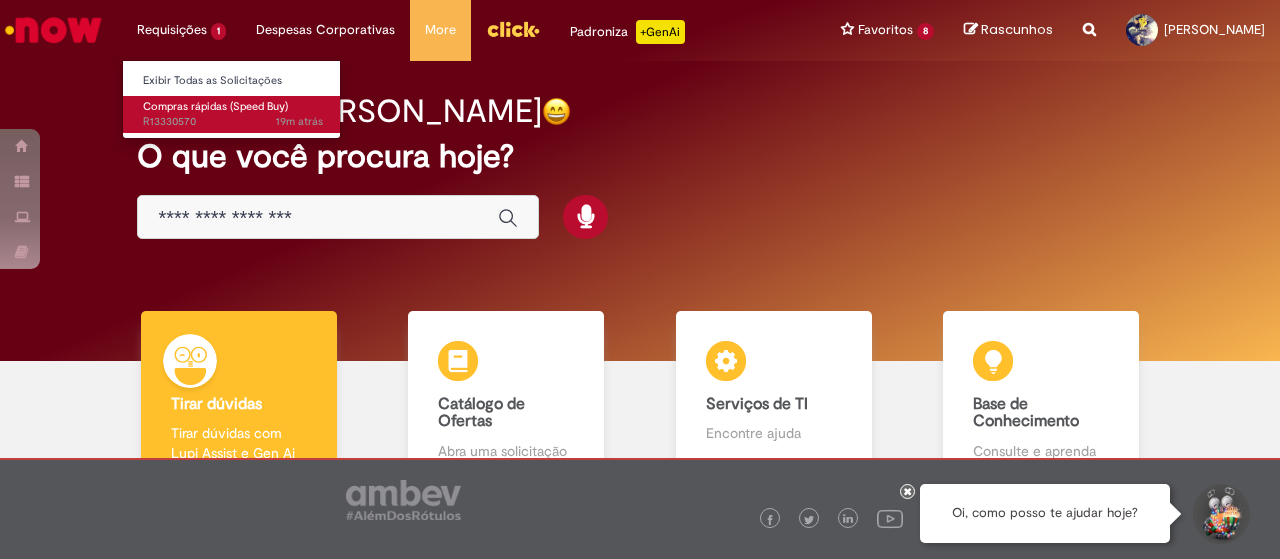 click on "Compras rápidas (Speed Buy)" at bounding box center (215, 106) 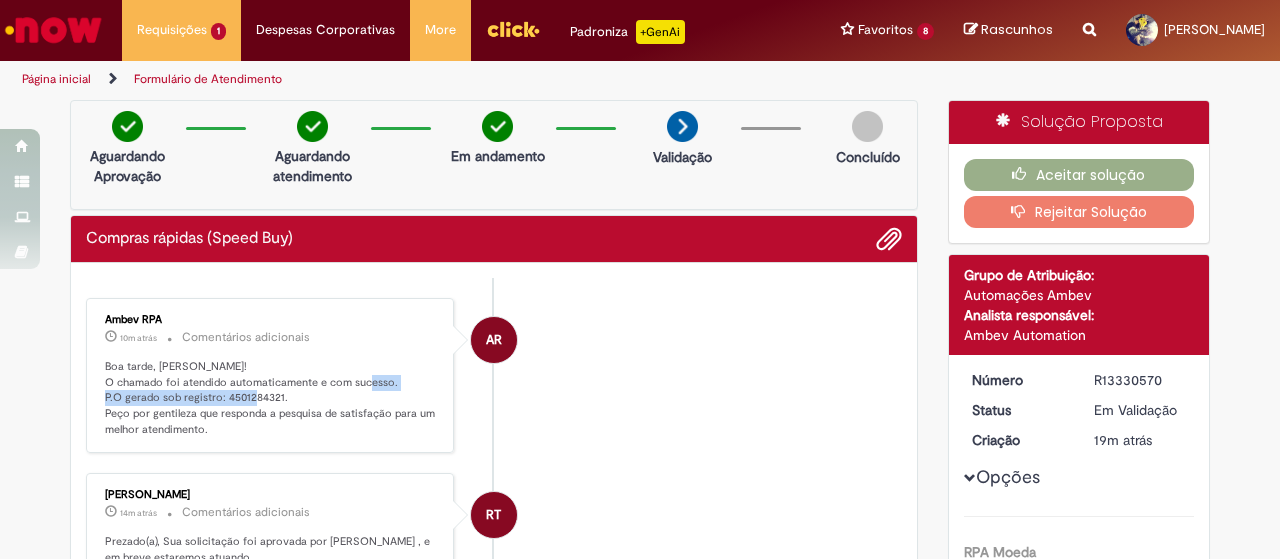 drag, startPoint x: 277, startPoint y: 393, endPoint x: 96, endPoint y: 399, distance: 181.09943 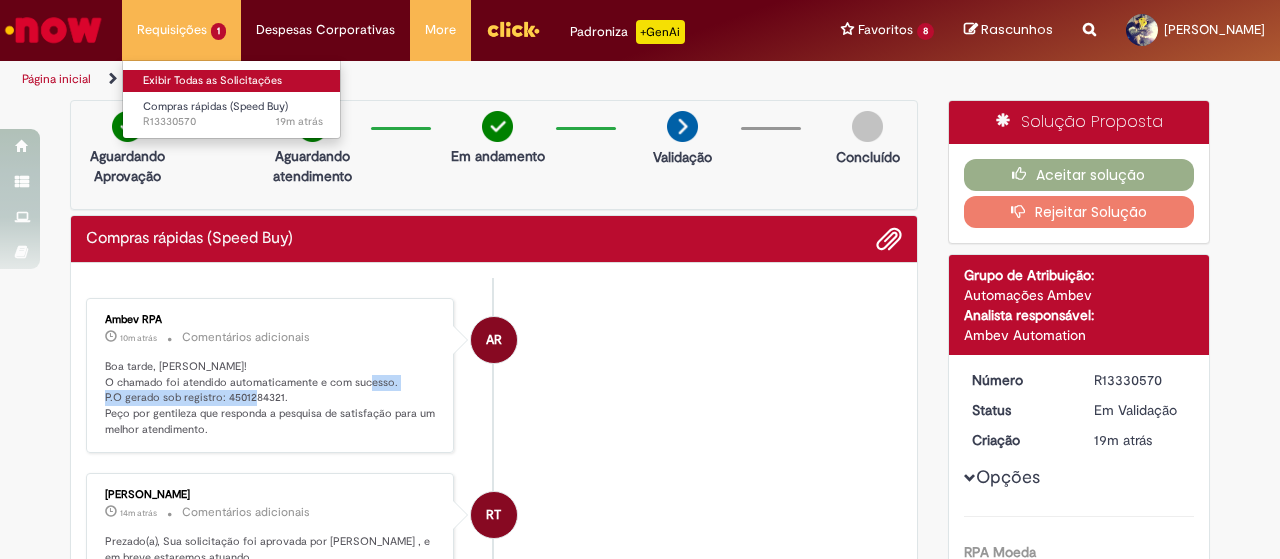 click on "Exibir Todas as Solicitações" at bounding box center [233, 81] 